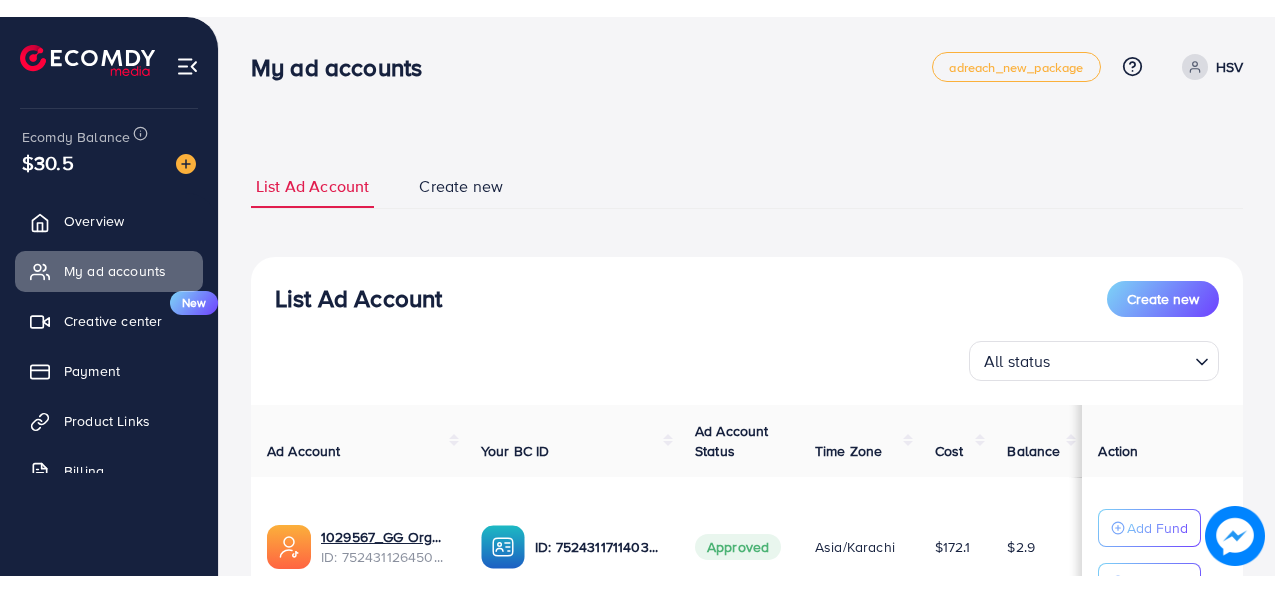 scroll, scrollTop: 0, scrollLeft: 0, axis: both 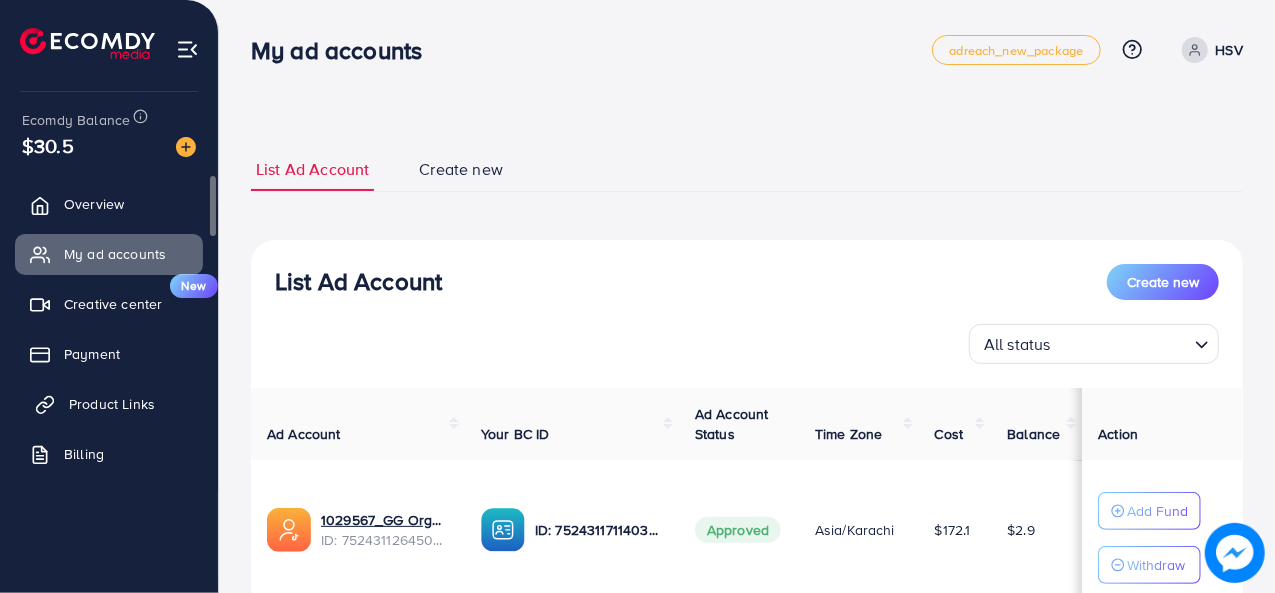 click on "Product Links" at bounding box center (109, 404) 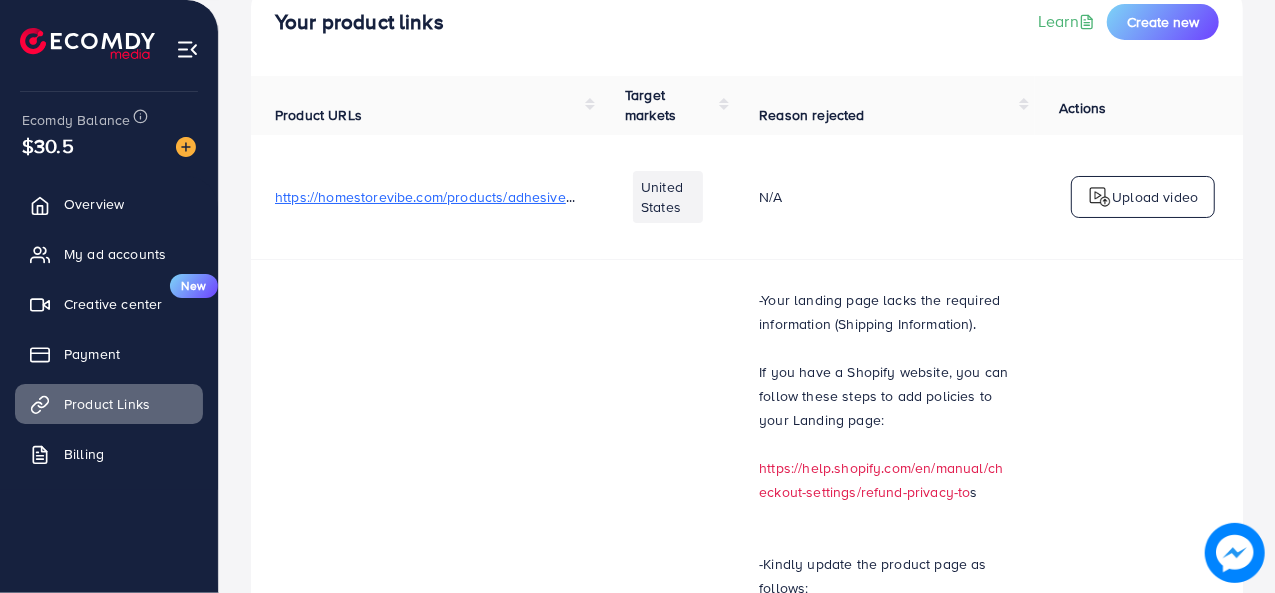 scroll, scrollTop: 0, scrollLeft: 0, axis: both 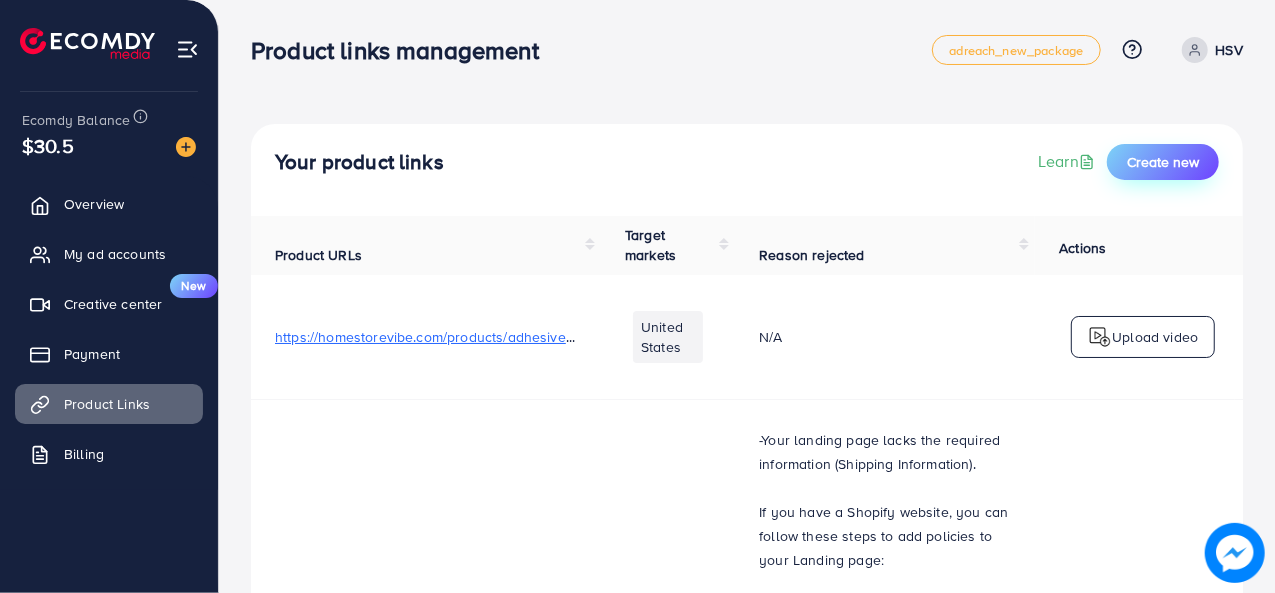 click on "Create new" at bounding box center (1163, 162) 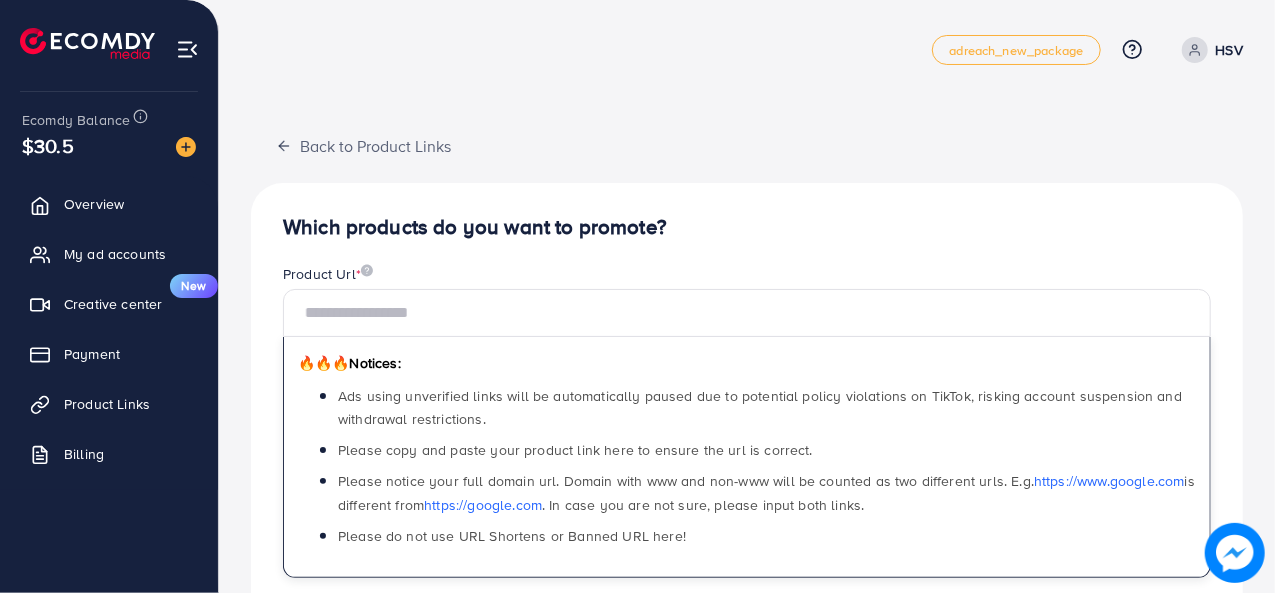 drag, startPoint x: 408, startPoint y: 317, endPoint x: 704, endPoint y: 253, distance: 302.8399 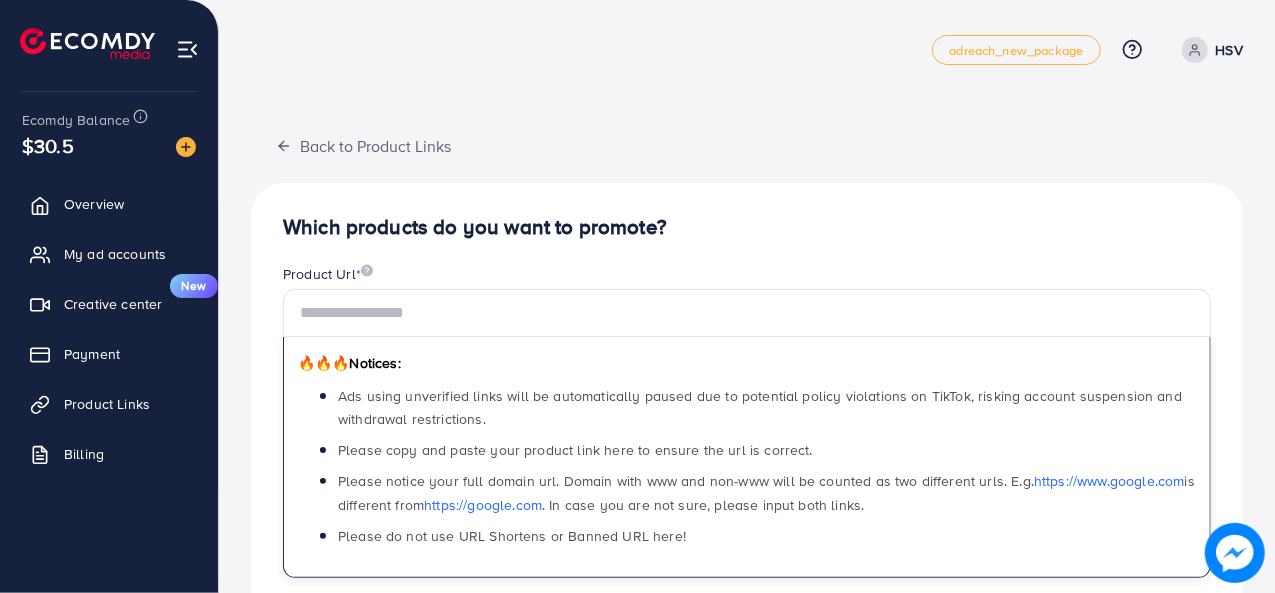 click on "Which products do you want to promote?   Product Url  *  🔥🔥🔥  Notices: Ads using unverified links will be automatically paused due to potential policy violations on TikTok, risking account suspension and withdrawal restrictions. Please copy and paste your product link here to ensure the url is correct. Please notice your full domain url. Domain with www and non-www will be counted as two different urls. E.g.  https://www.example.com  is different from  https://example.com . In case you are not sure, please input both links. Please do not use URL Shortens or Banned URL here!  Target Market  *  (You can add multi-country)           Loading...      Upload video  *  You can upload a video   Click on the button or drag files here   Upload video   *Note: If you use unverified product links, the Ecomdy system will notify the support team to review your ad campaign to limit violations. Please send the exact product links you want to promote. Thank you!   Submit" at bounding box center [747, 638] 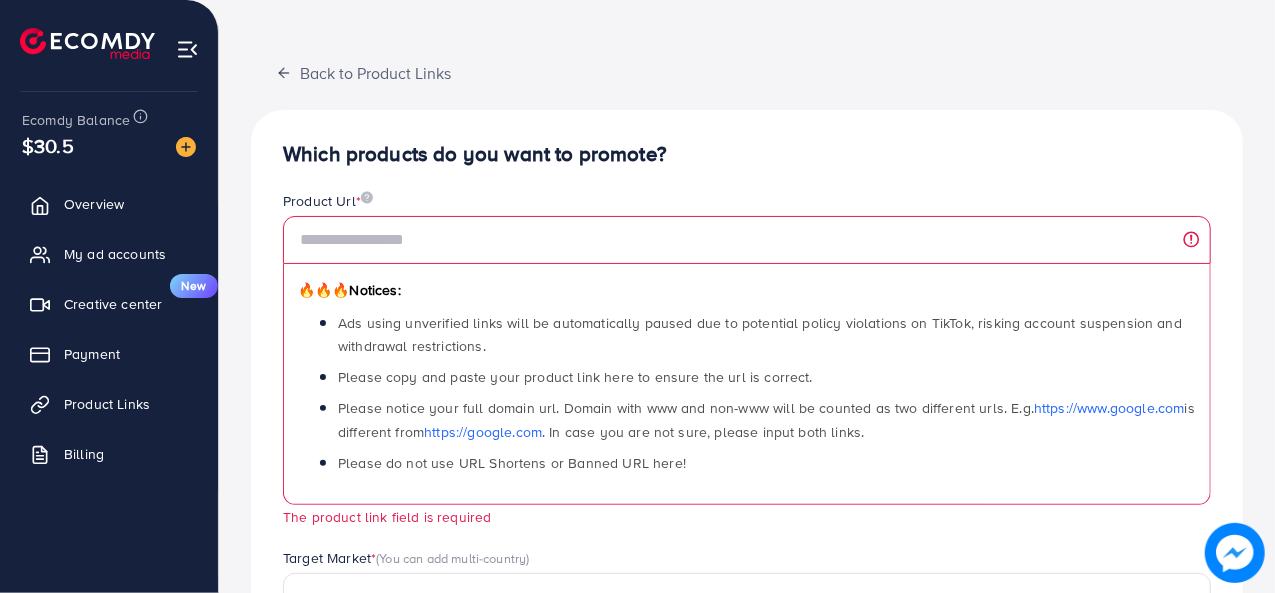 scroll, scrollTop: 76, scrollLeft: 0, axis: vertical 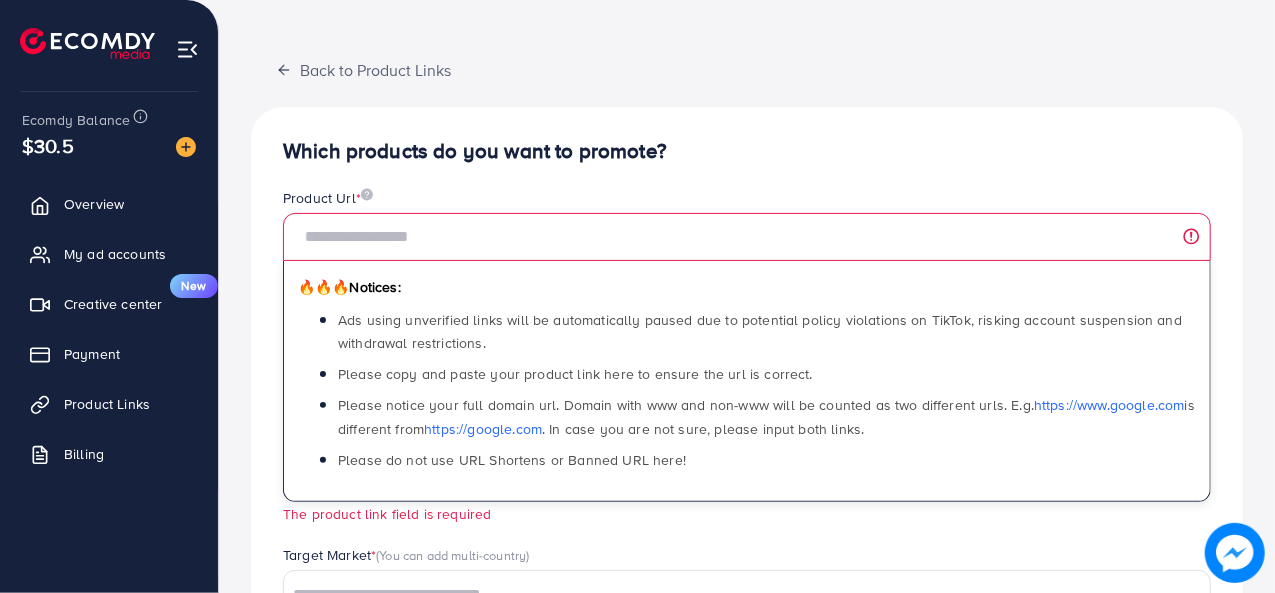 drag, startPoint x: 341, startPoint y: 243, endPoint x: 711, endPoint y: 137, distance: 384.8844 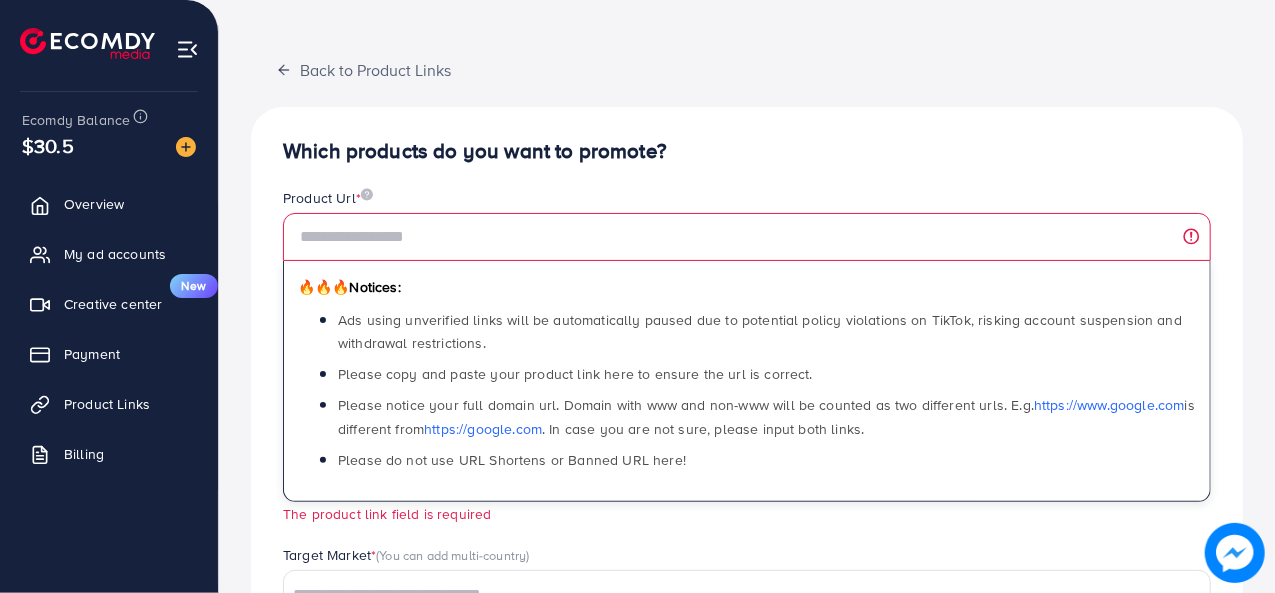 click on "Which products do you want to promote?" at bounding box center [747, 151] 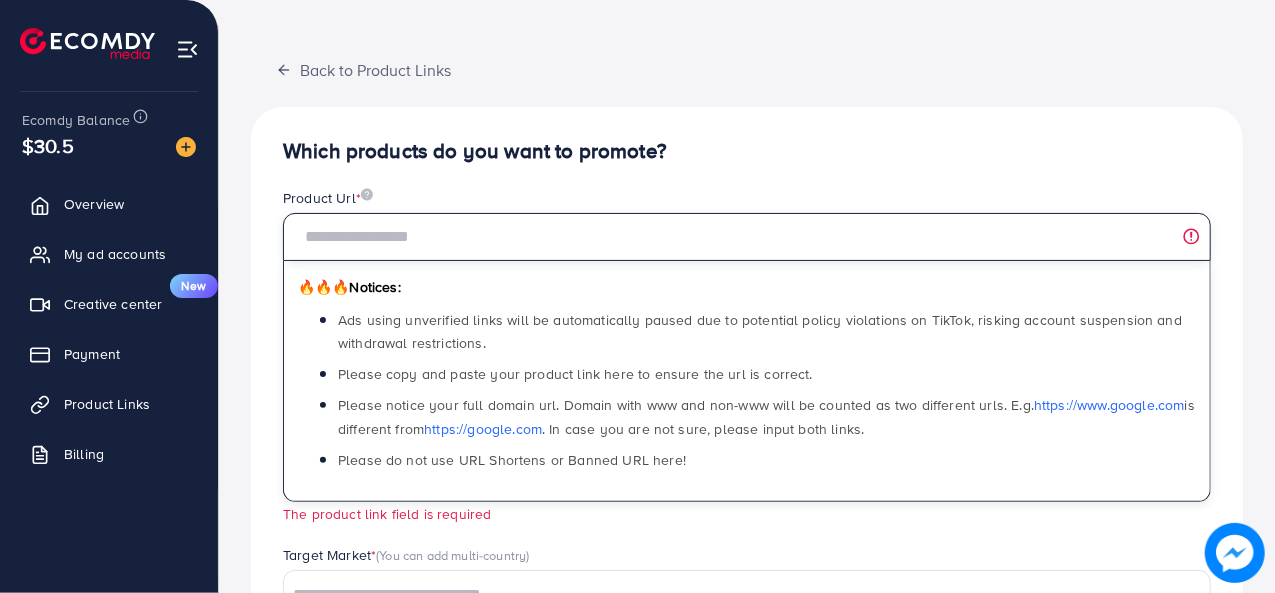 paste on "**********" 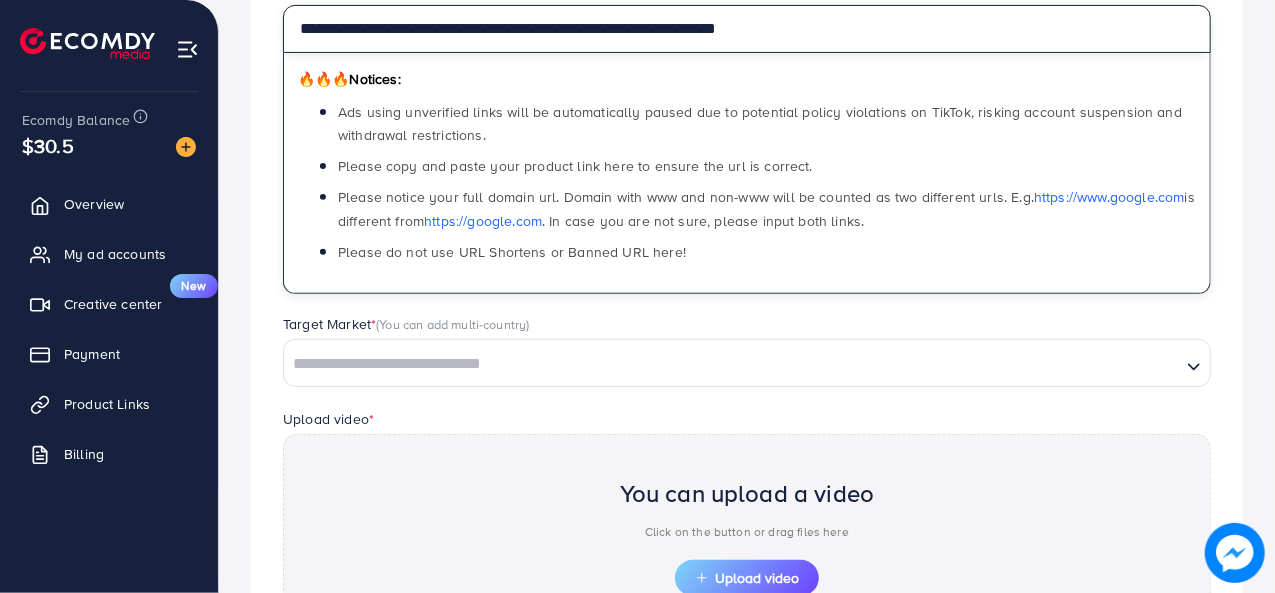 scroll, scrollTop: 285, scrollLeft: 0, axis: vertical 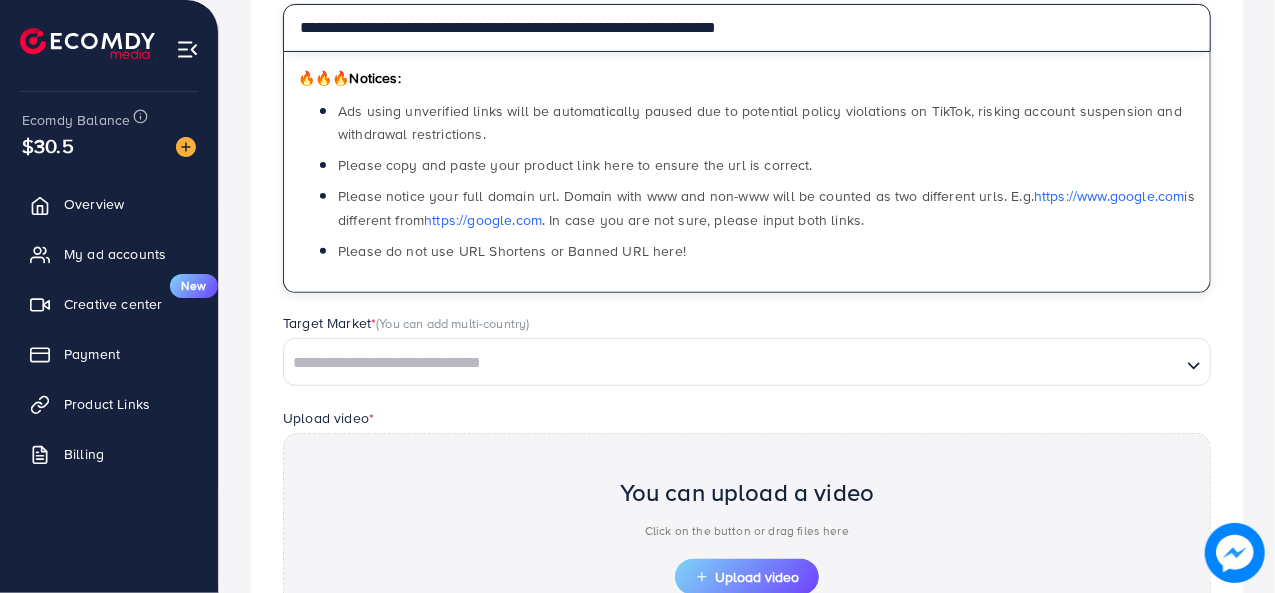 type on "**********" 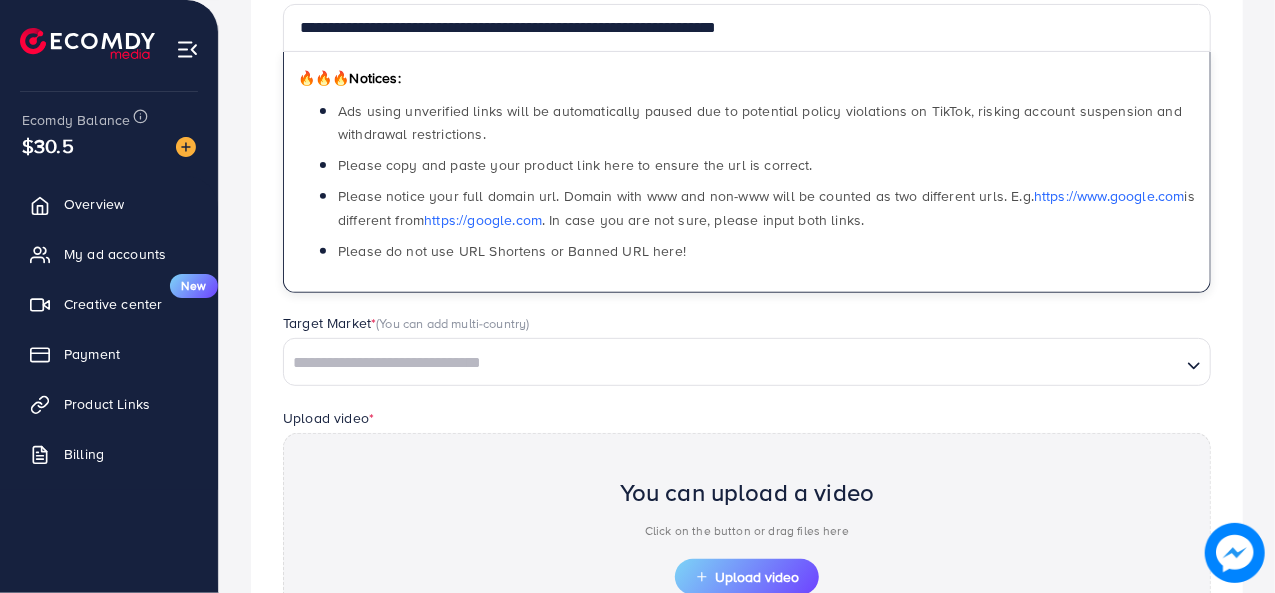 click at bounding box center (732, 363) 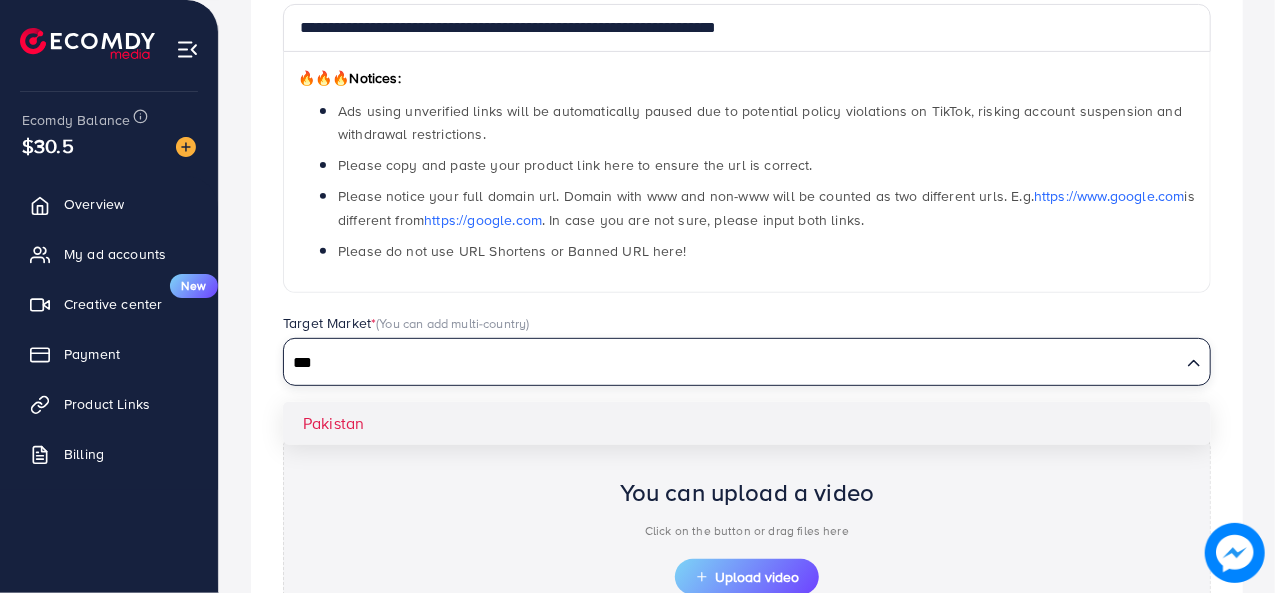 type on "***" 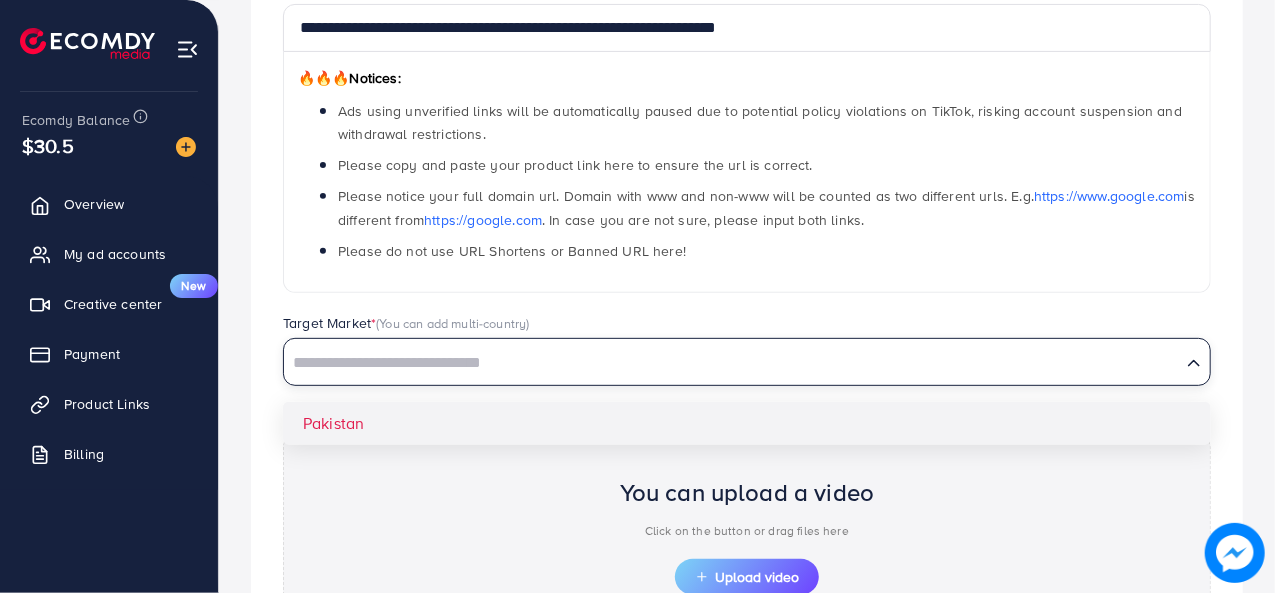 click on "**********" at bounding box center [747, 353] 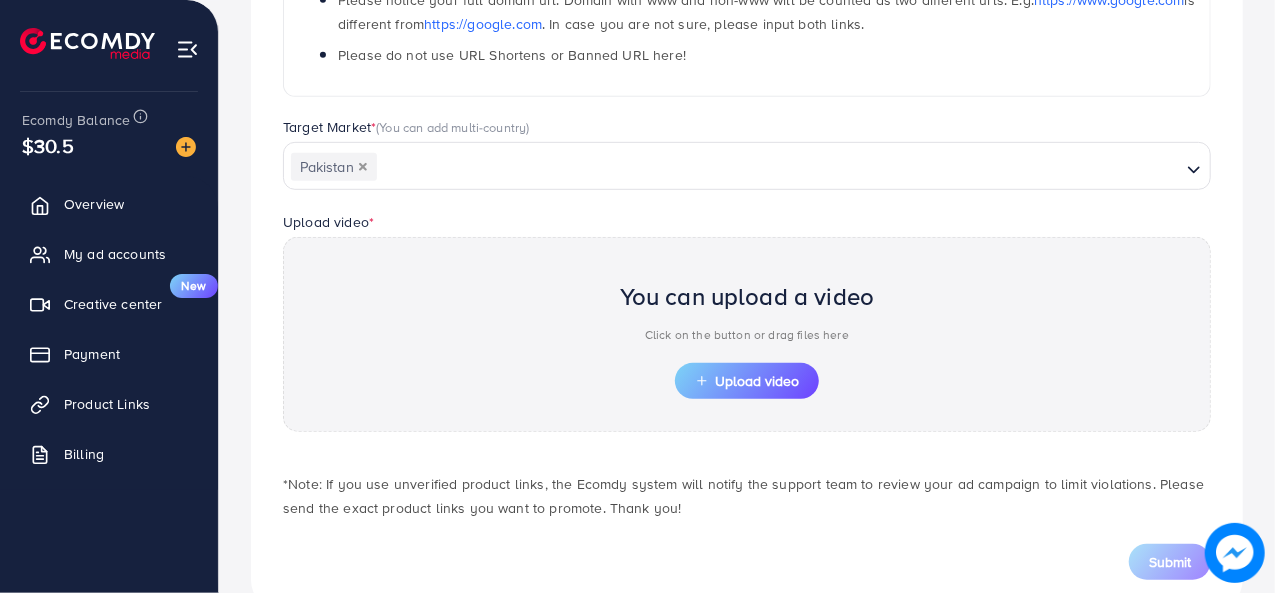 scroll, scrollTop: 528, scrollLeft: 0, axis: vertical 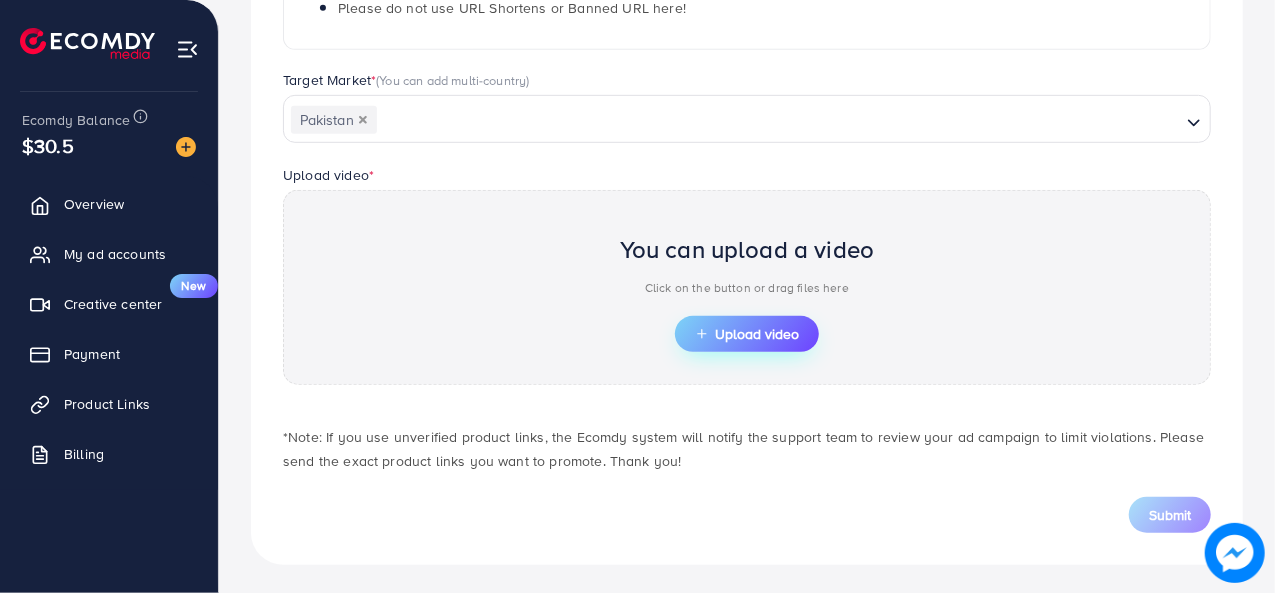 click on "Upload video" at bounding box center (747, 334) 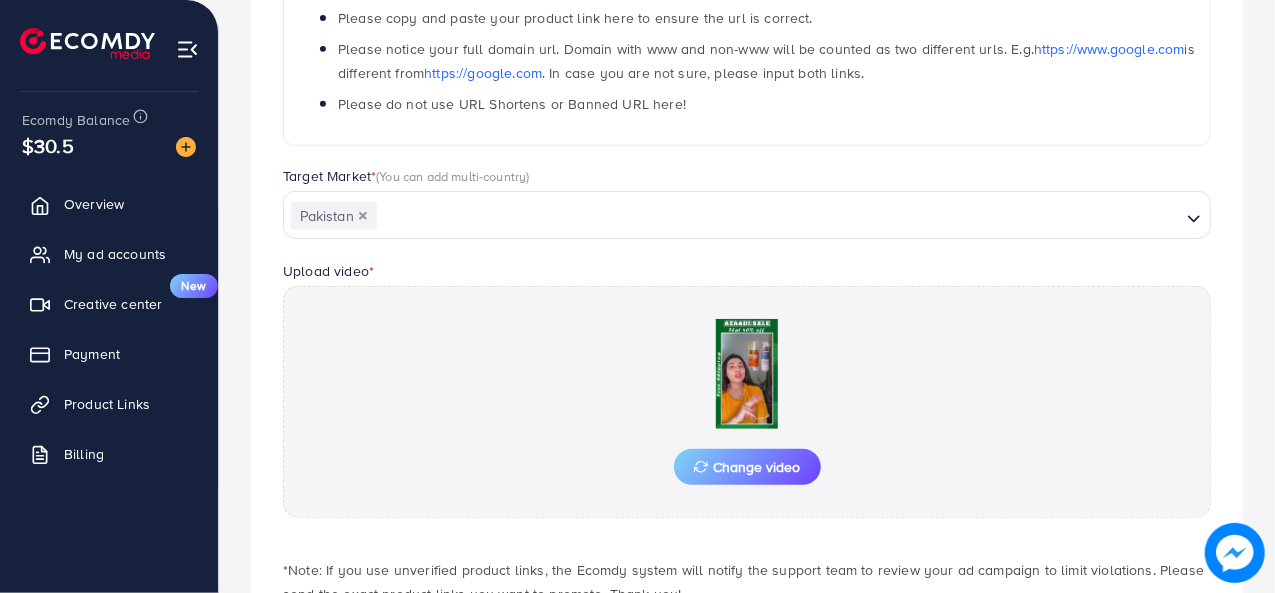scroll, scrollTop: 566, scrollLeft: 0, axis: vertical 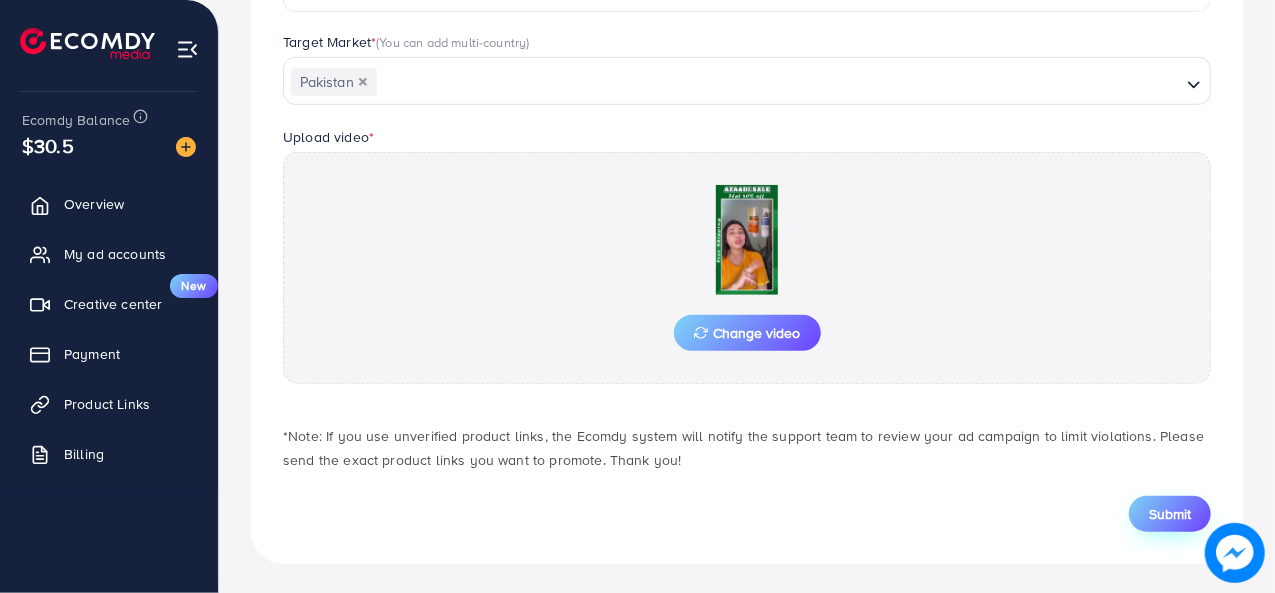 click on "Submit" at bounding box center (1170, 514) 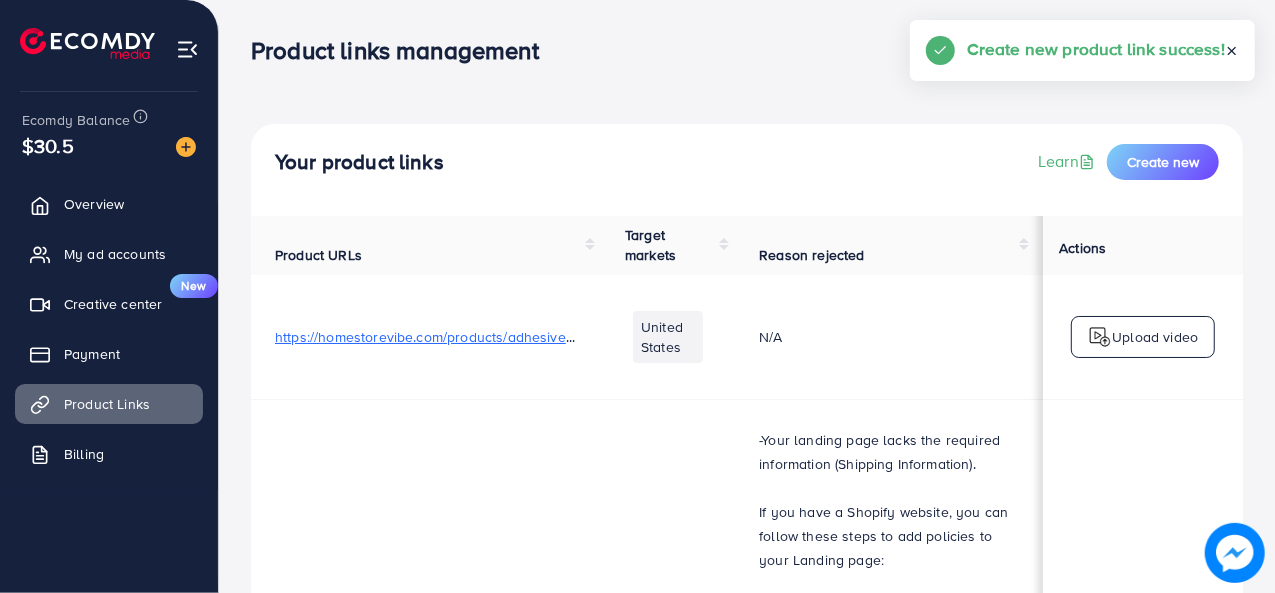 scroll, scrollTop: 11, scrollLeft: 0, axis: vertical 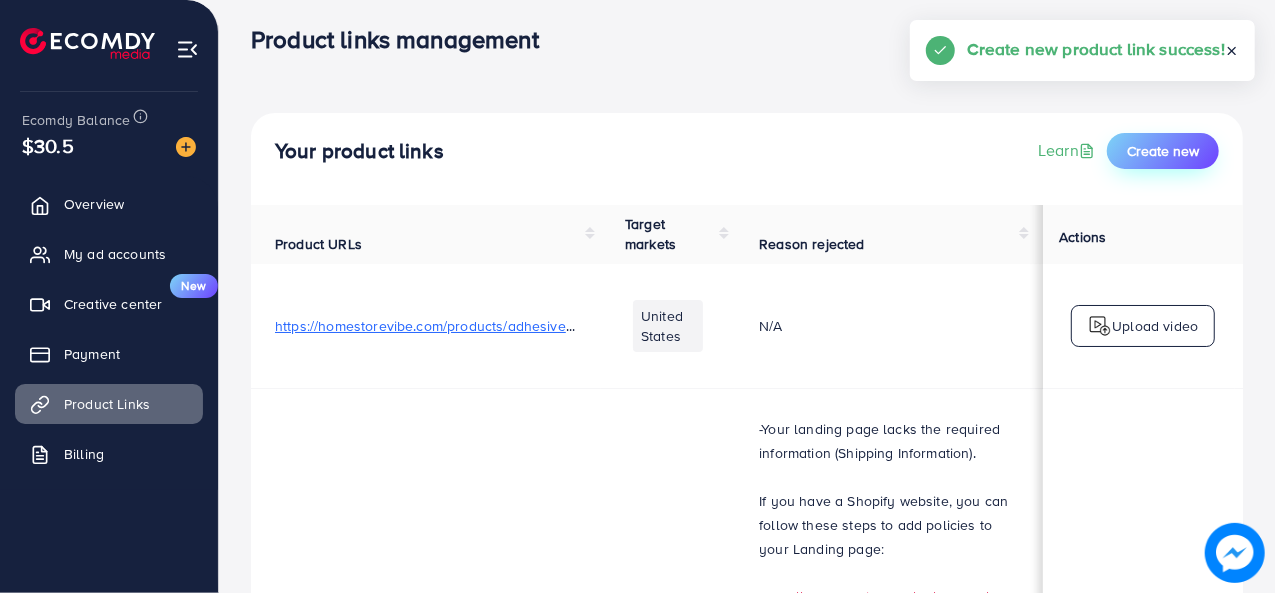 click on "Create new" at bounding box center [1163, 151] 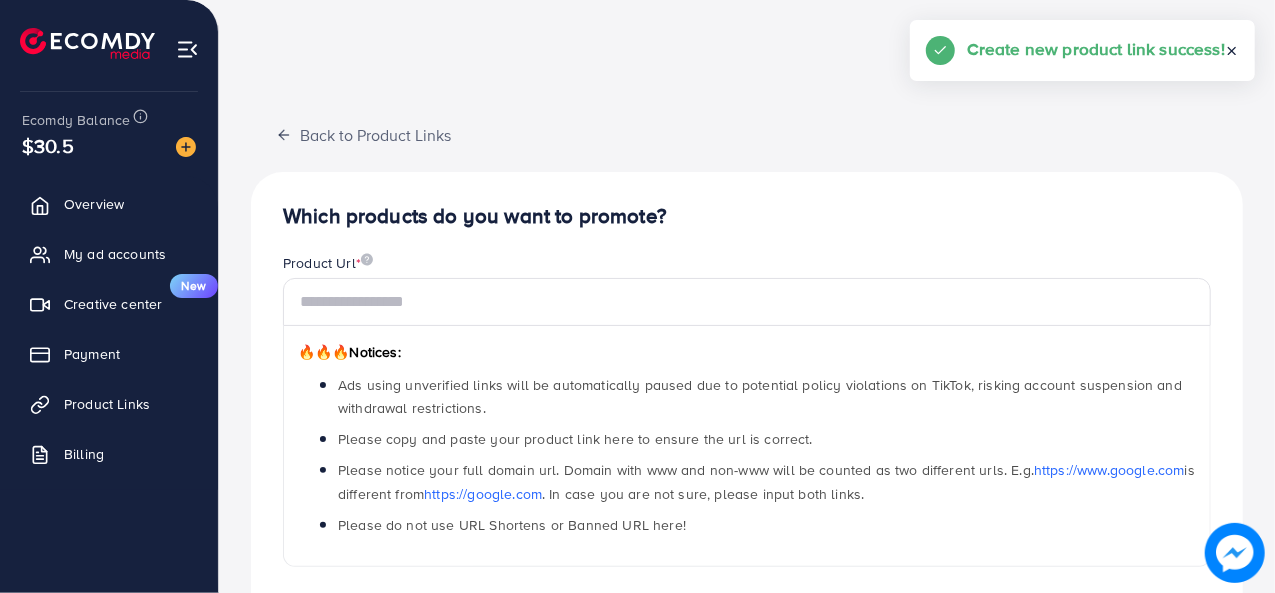 scroll, scrollTop: 0, scrollLeft: 0, axis: both 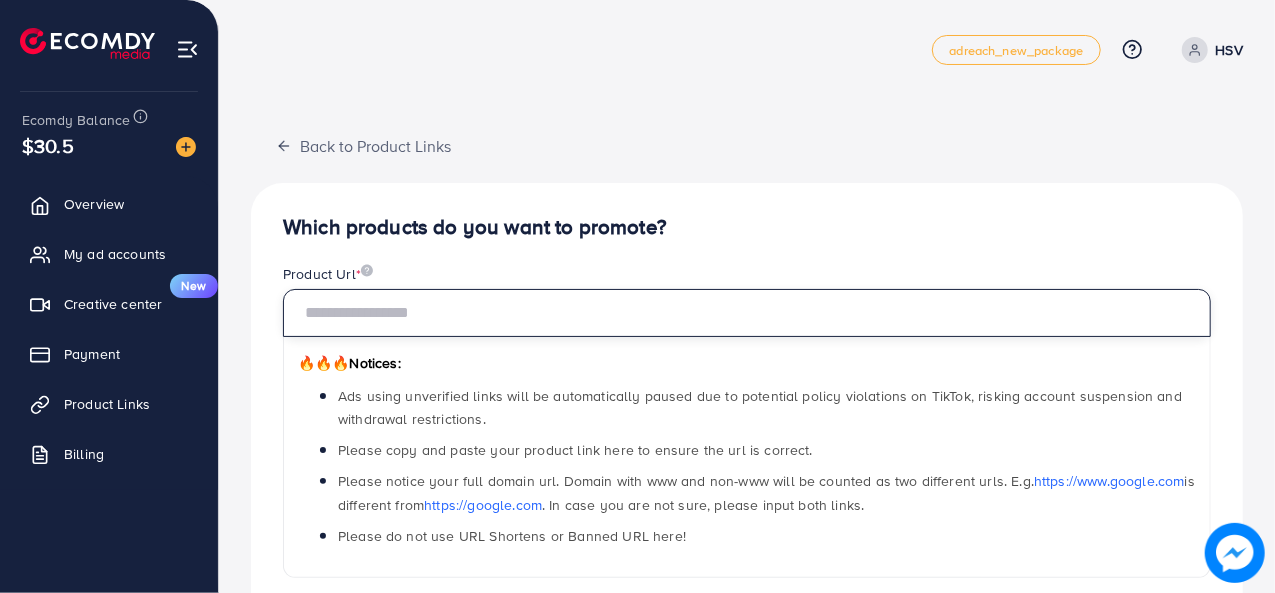 click at bounding box center [747, 313] 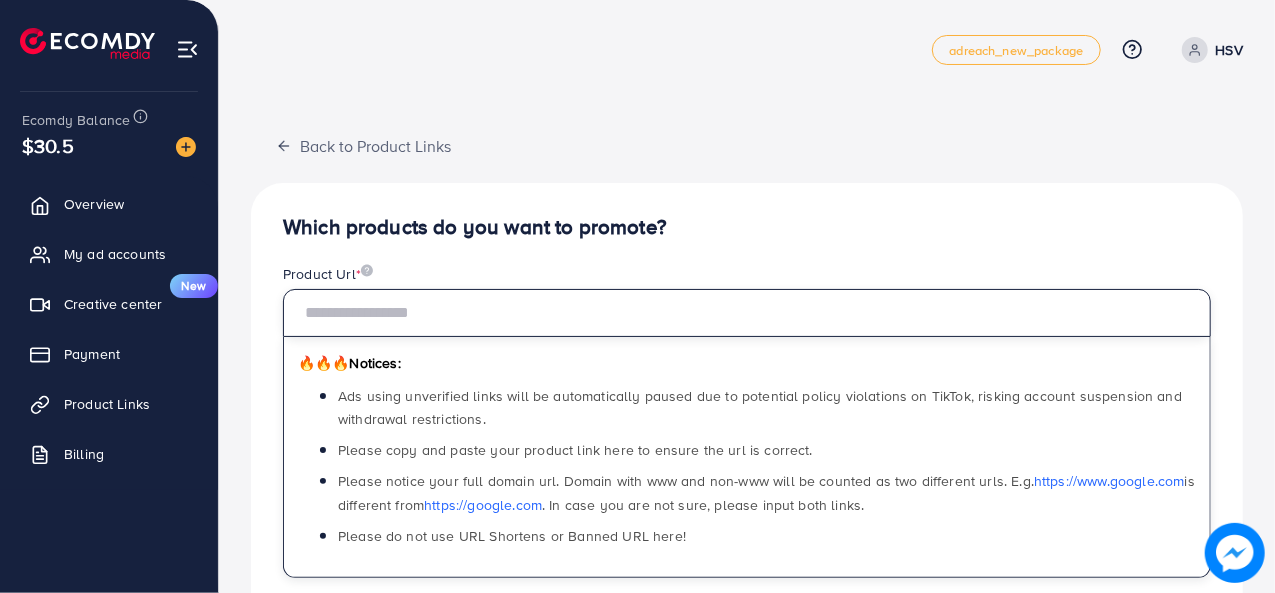 paste on "**********" 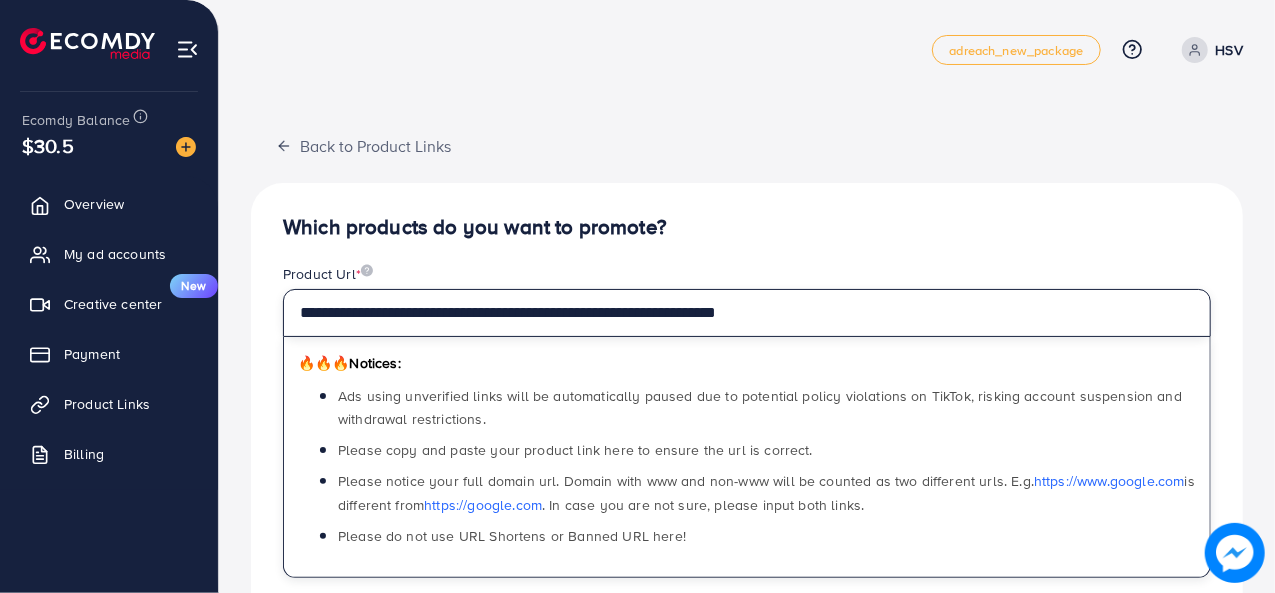 type on "**********" 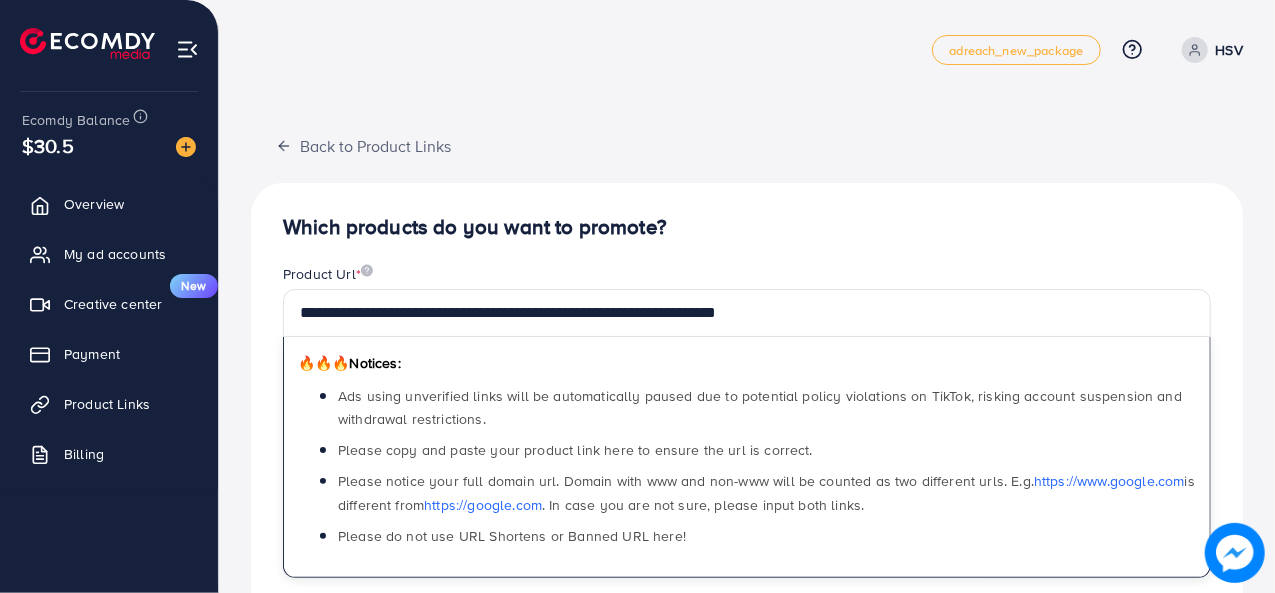 click on "🔥🔥🔥  Notices: Ads using unverified links will be automatically paused due to potential policy violations on TikTok, risking account suspension and withdrawal restrictions. Please copy and paste your product link here to ensure the url is correct. Please notice your full domain url. Domain with www and non-www will be counted as two different urls. E.g.  https://www.google.com  is different from  https://google.com . In case you are not sure, please input both links. Please do not use URL Shortens or Banned URL here!" at bounding box center (747, 457) 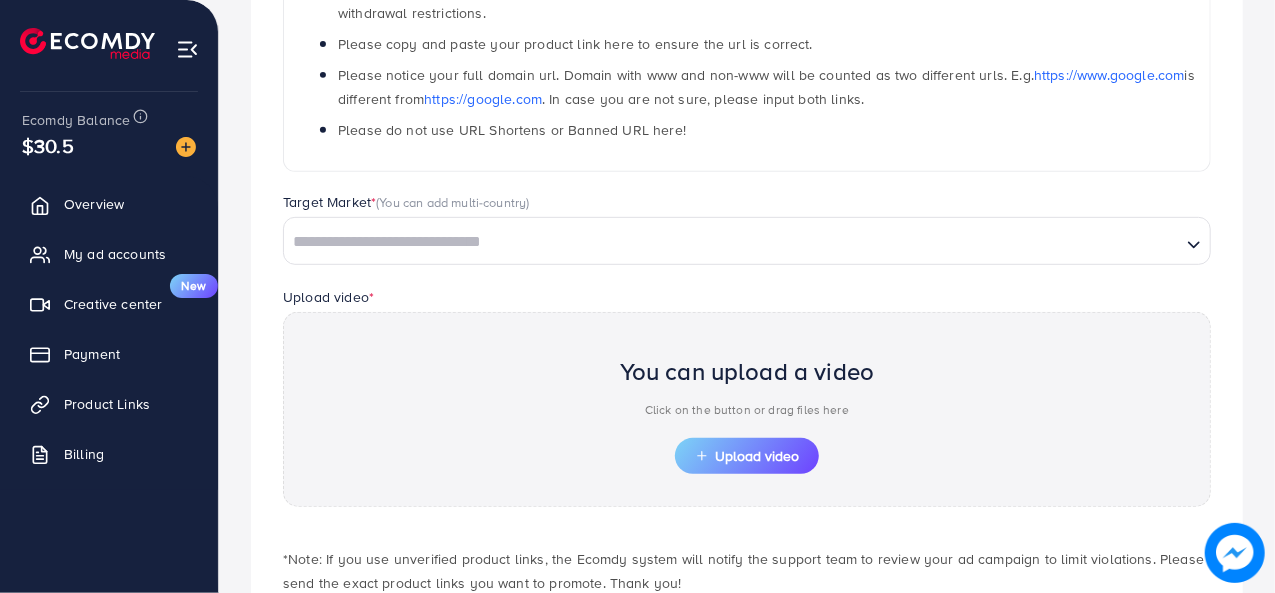 scroll, scrollTop: 430, scrollLeft: 0, axis: vertical 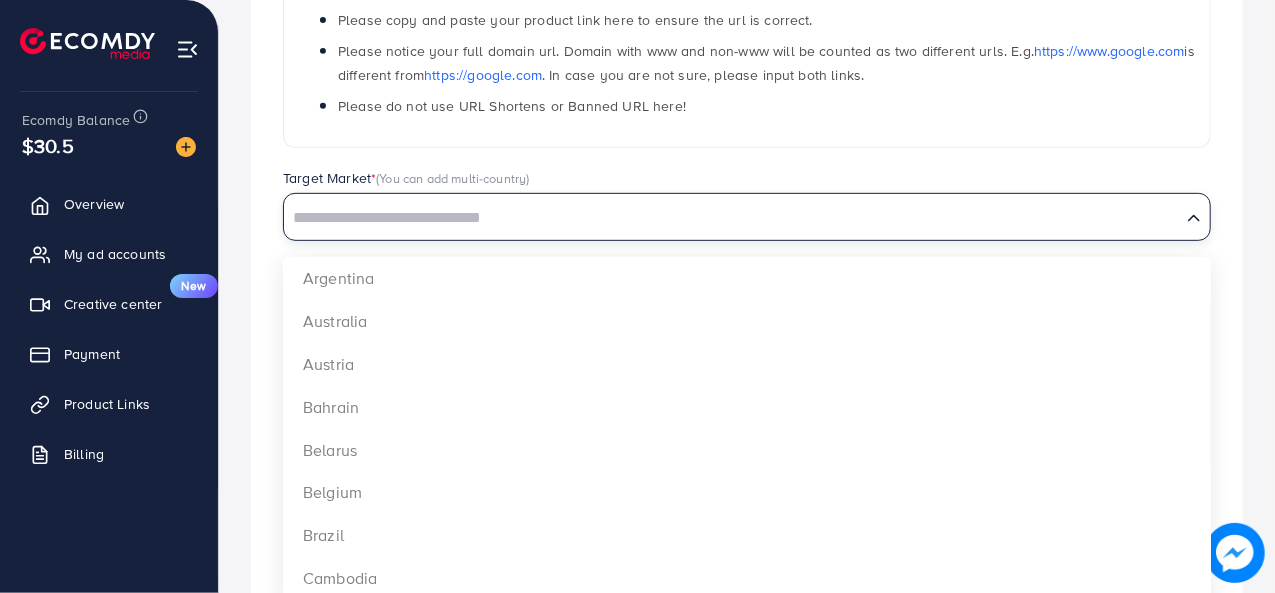 click at bounding box center [732, 218] 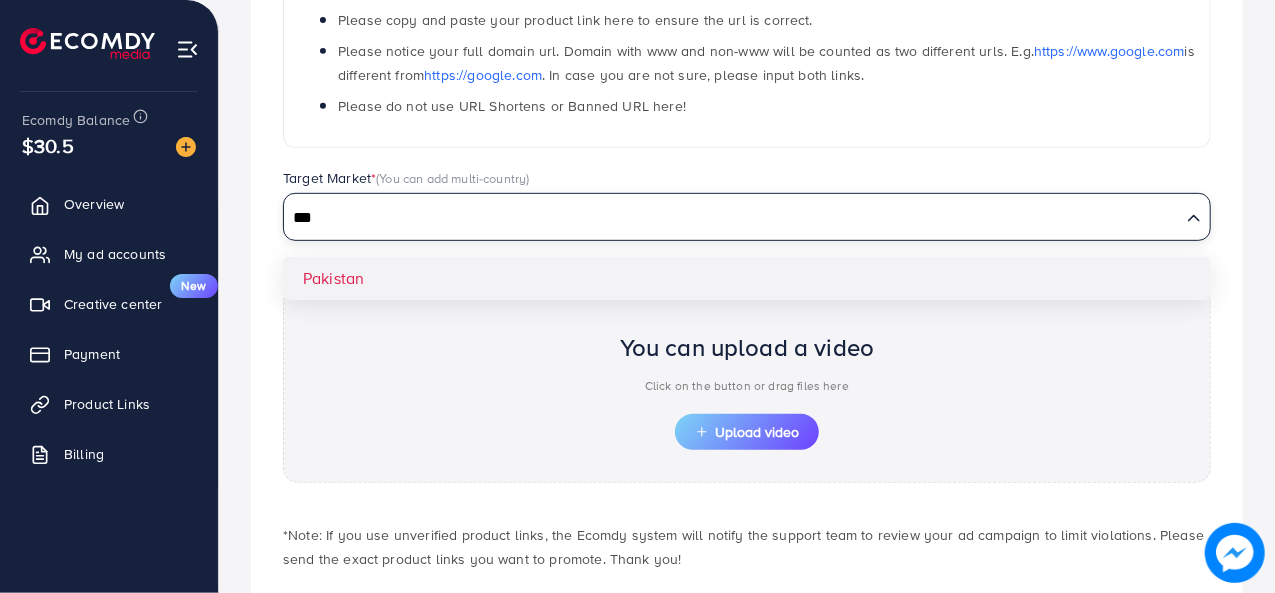 type on "***" 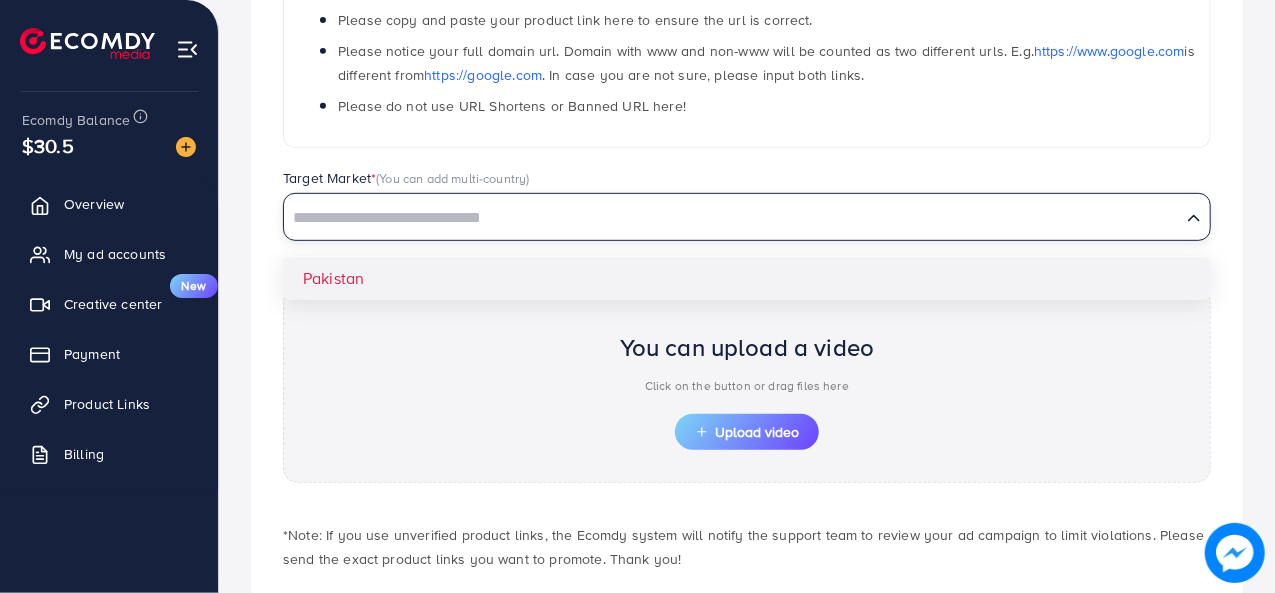 click on "**********" at bounding box center (747, 208) 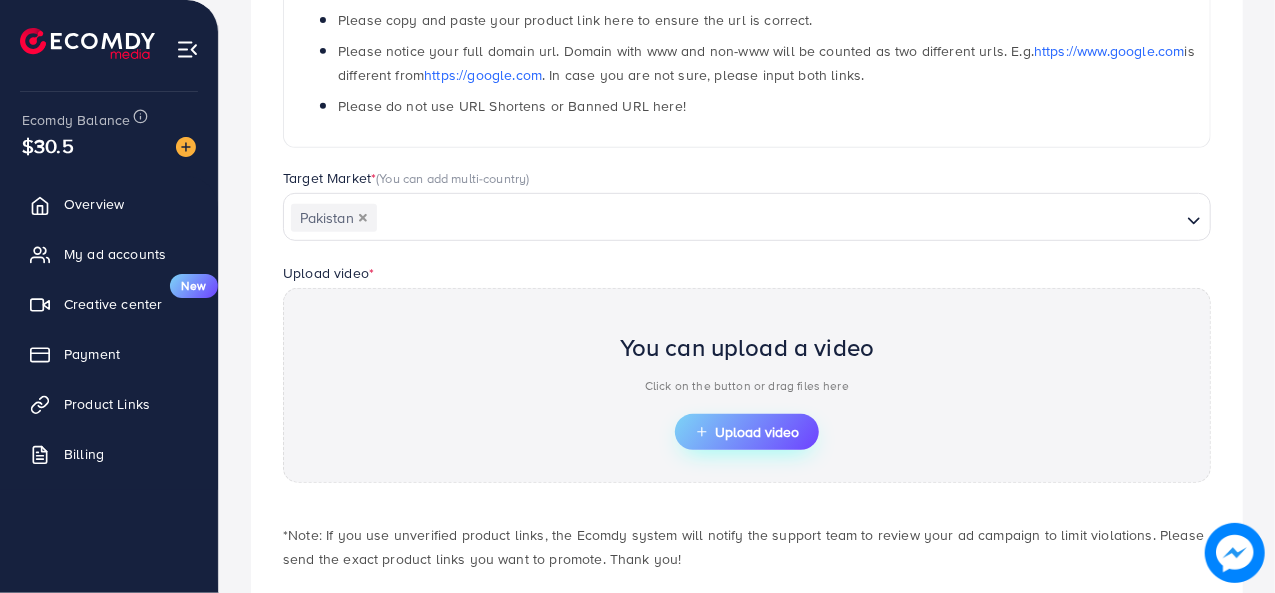 click on "Upload video" at bounding box center [747, 432] 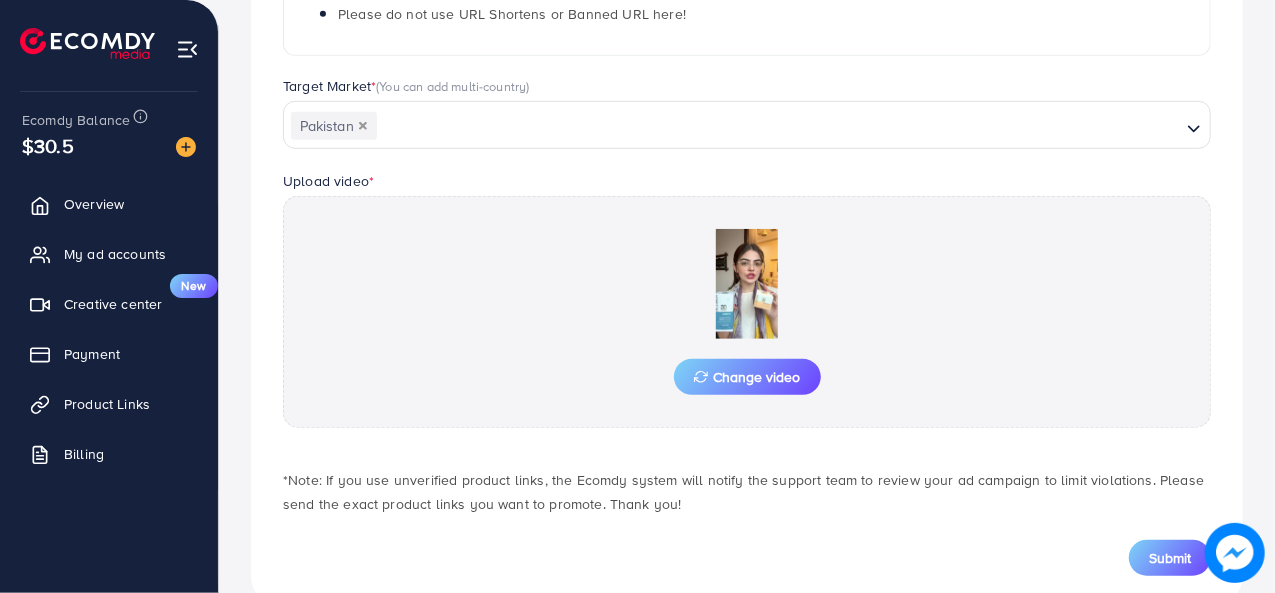 scroll, scrollTop: 566, scrollLeft: 0, axis: vertical 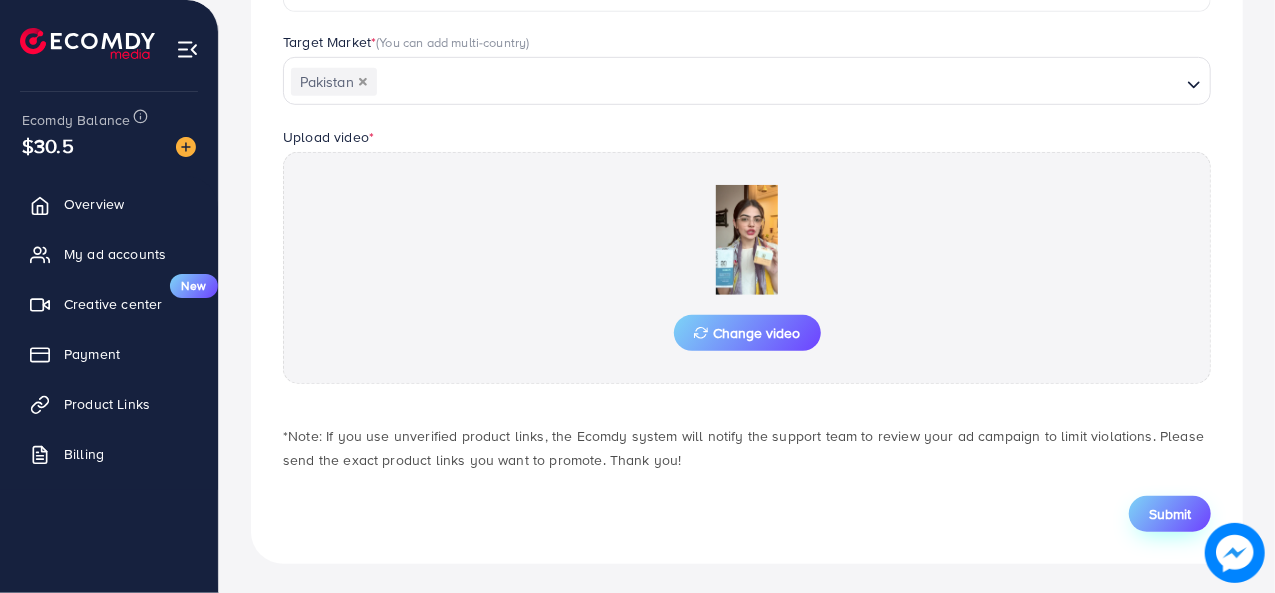 click on "Submit" at bounding box center [1170, 514] 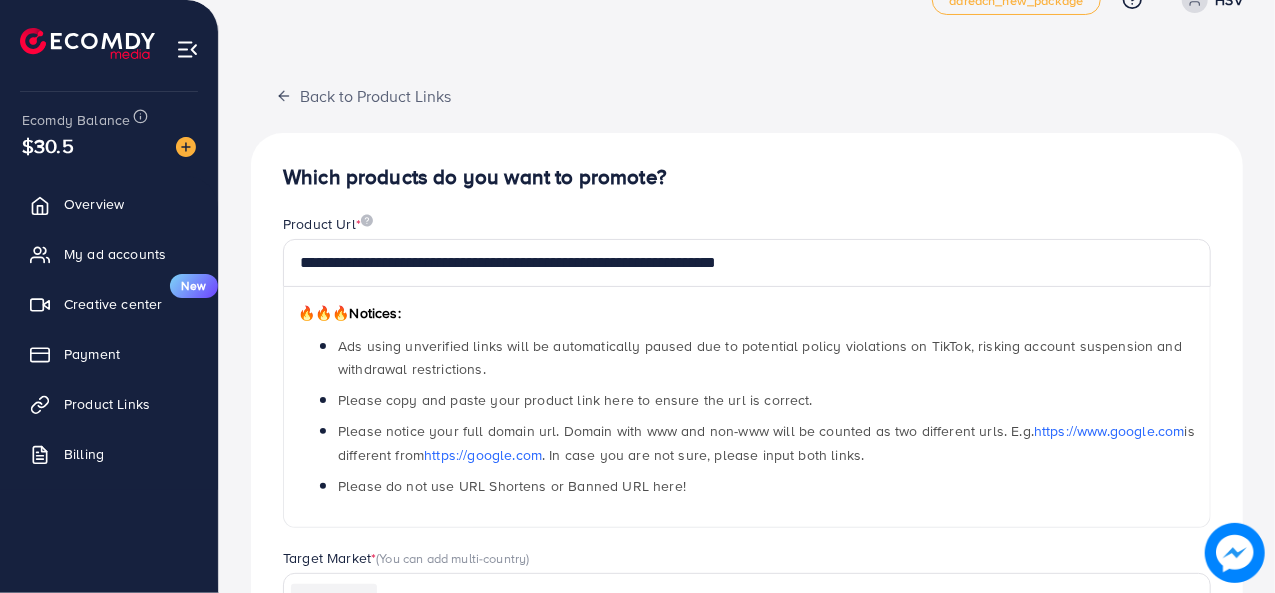 scroll, scrollTop: 0, scrollLeft: 0, axis: both 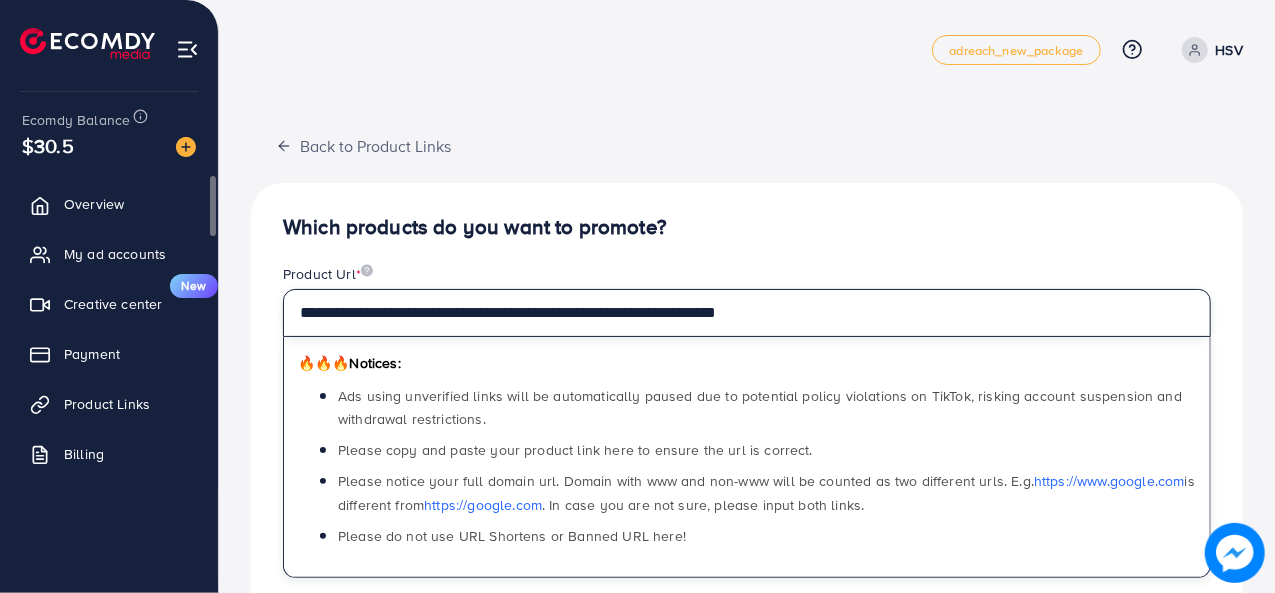 drag, startPoint x: 864, startPoint y: 314, endPoint x: 0, endPoint y: 309, distance: 864.01447 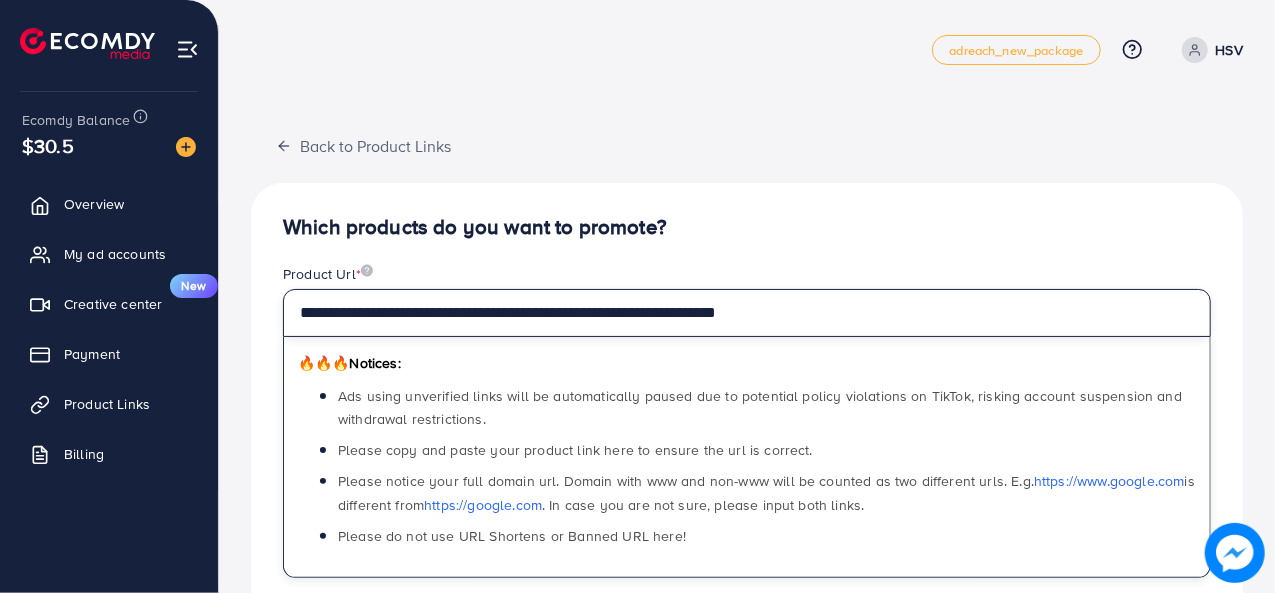 paste on "**" 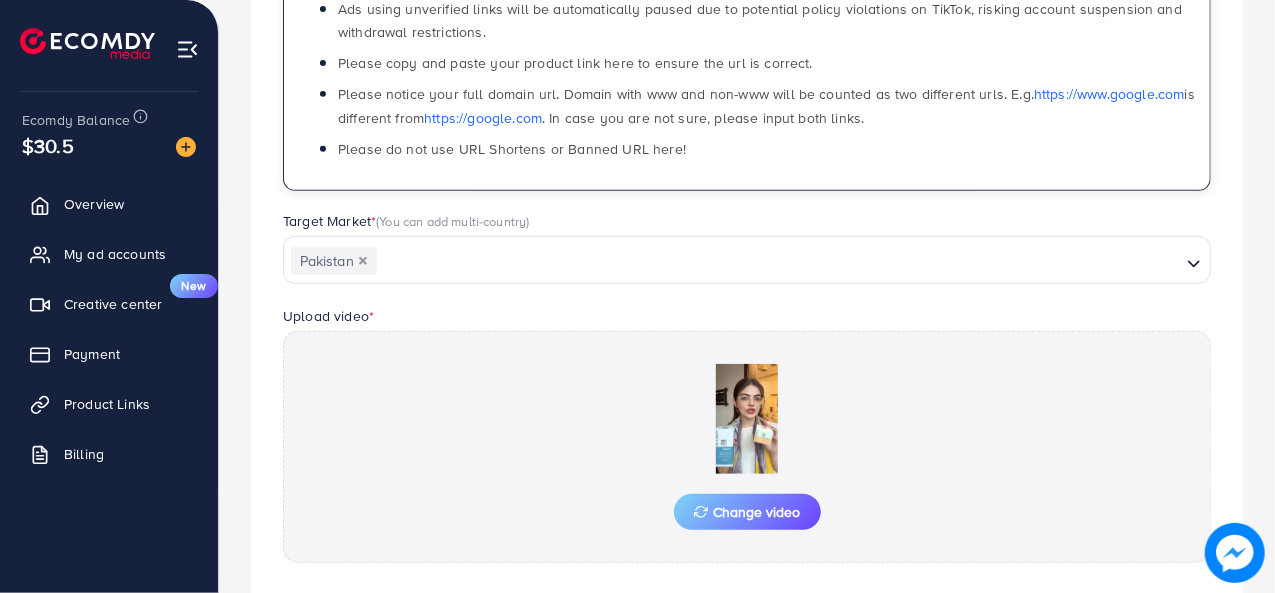 scroll, scrollTop: 388, scrollLeft: 0, axis: vertical 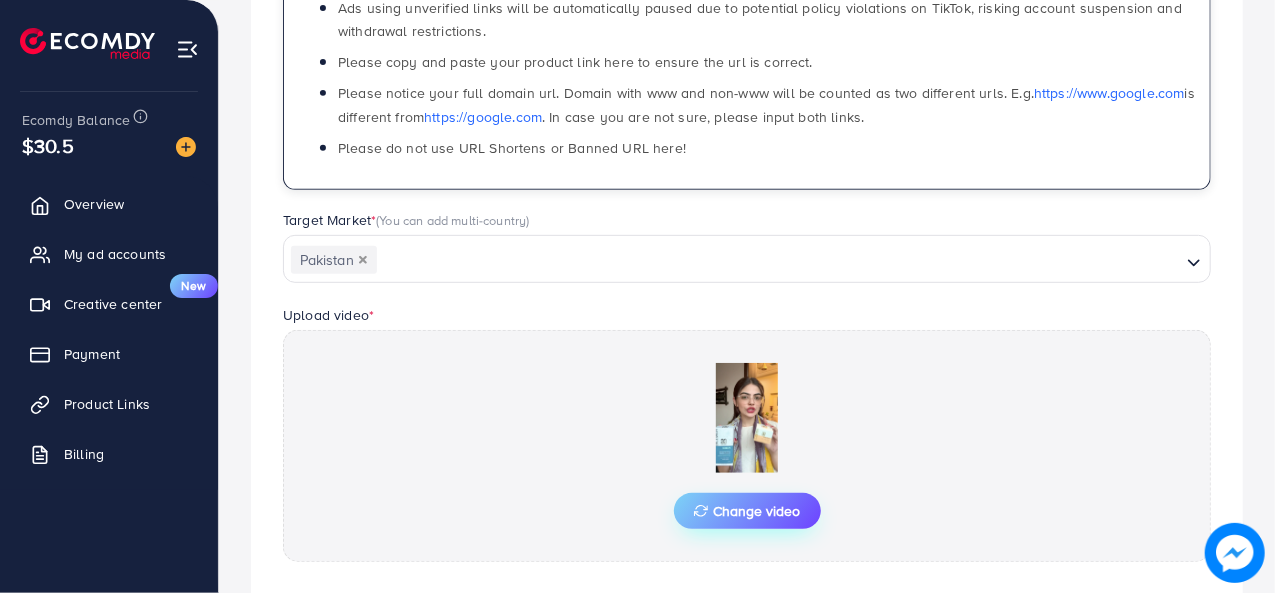 type on "**********" 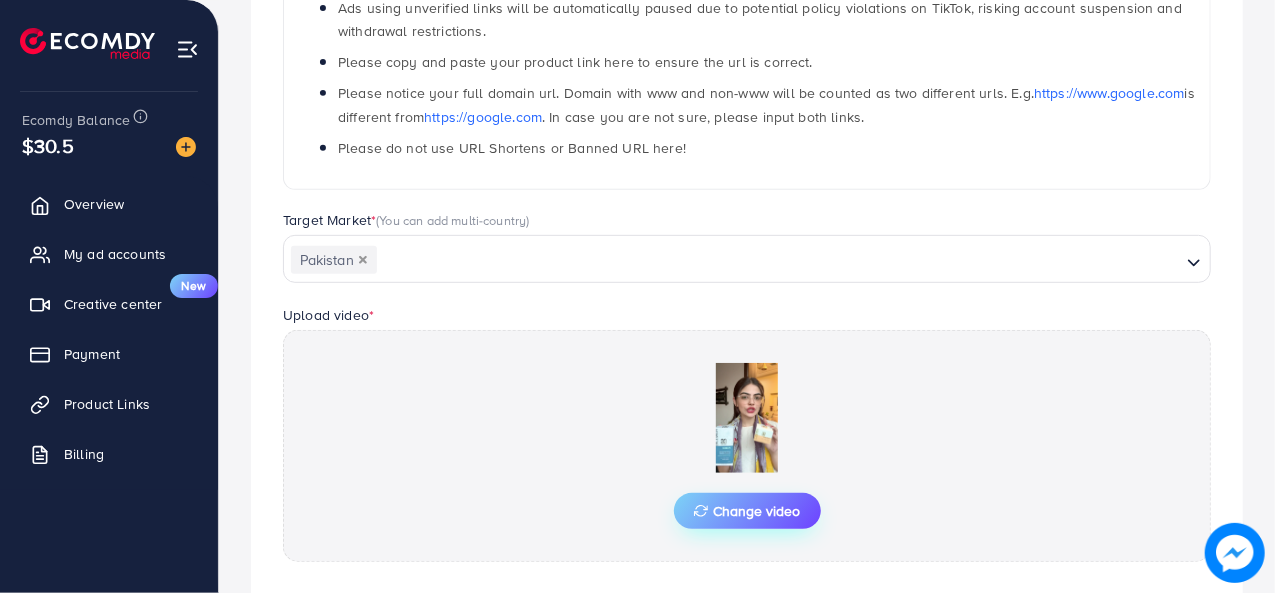 click on "Change video" at bounding box center [747, 511] 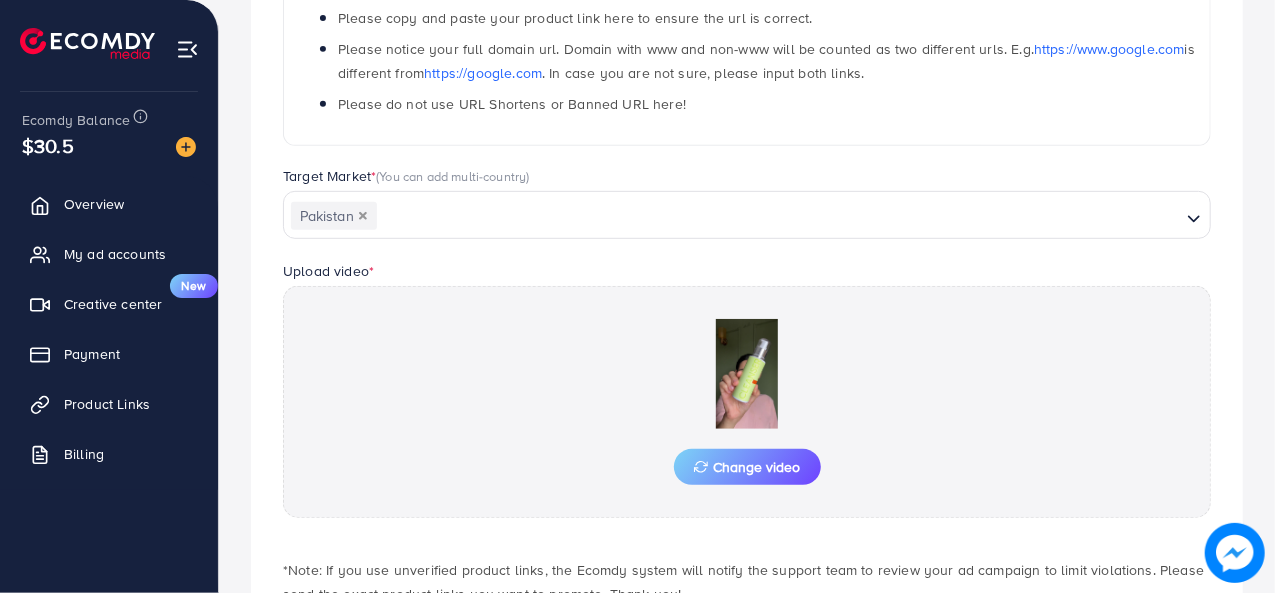 scroll, scrollTop: 566, scrollLeft: 0, axis: vertical 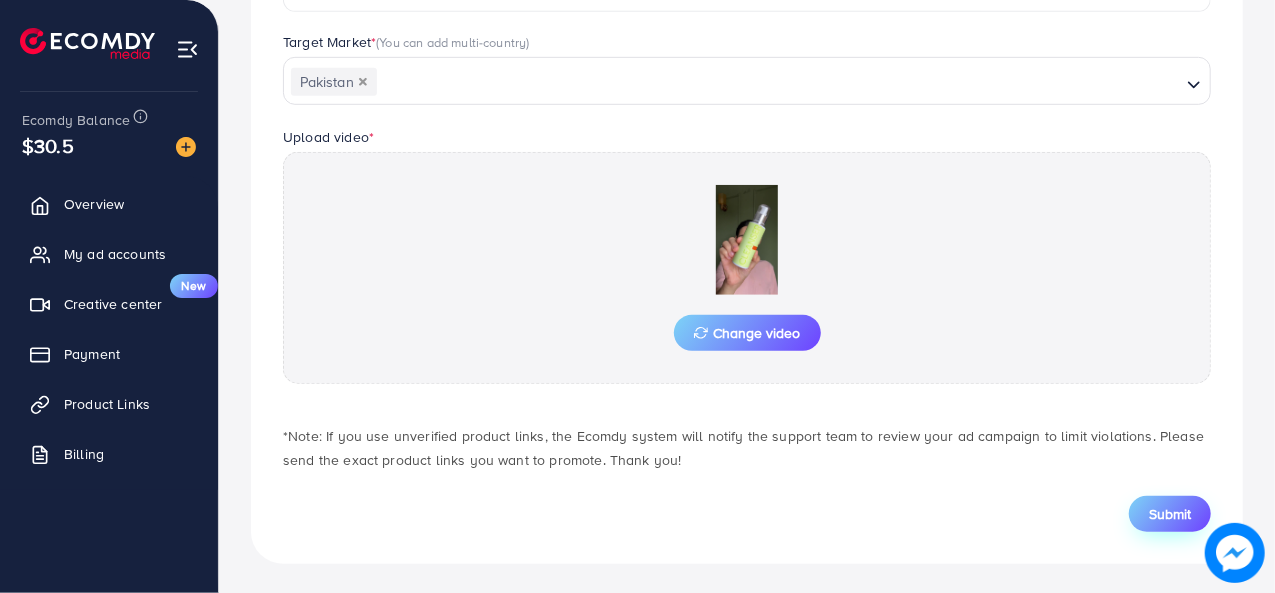 click on "Submit" at bounding box center [1170, 514] 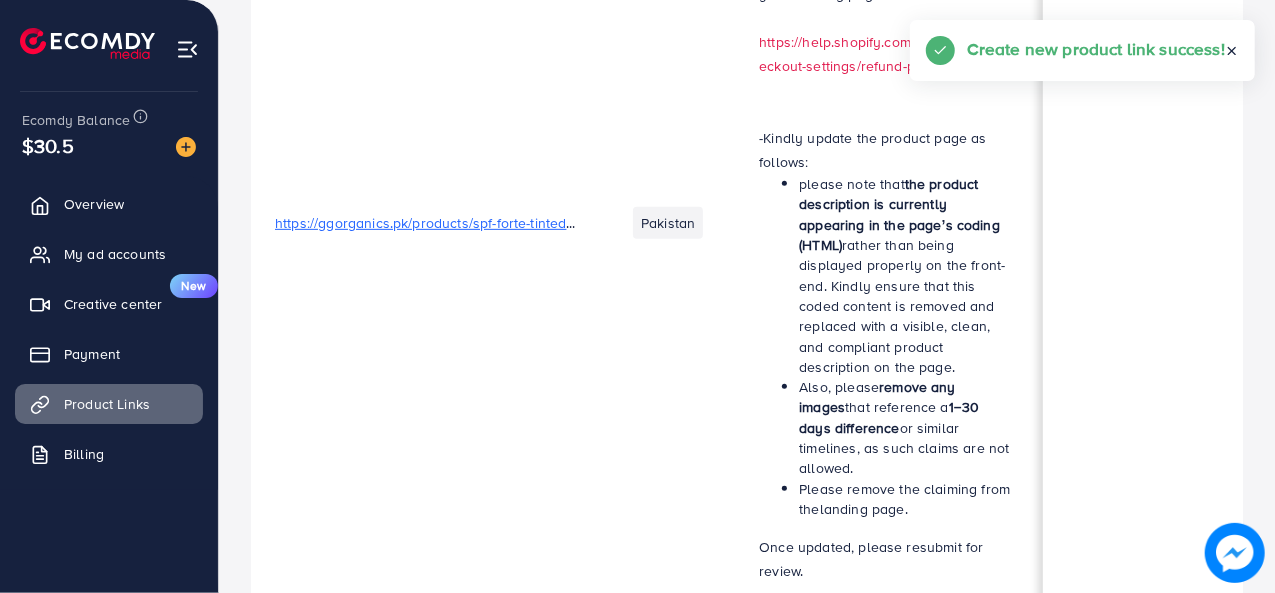 scroll, scrollTop: 0, scrollLeft: 0, axis: both 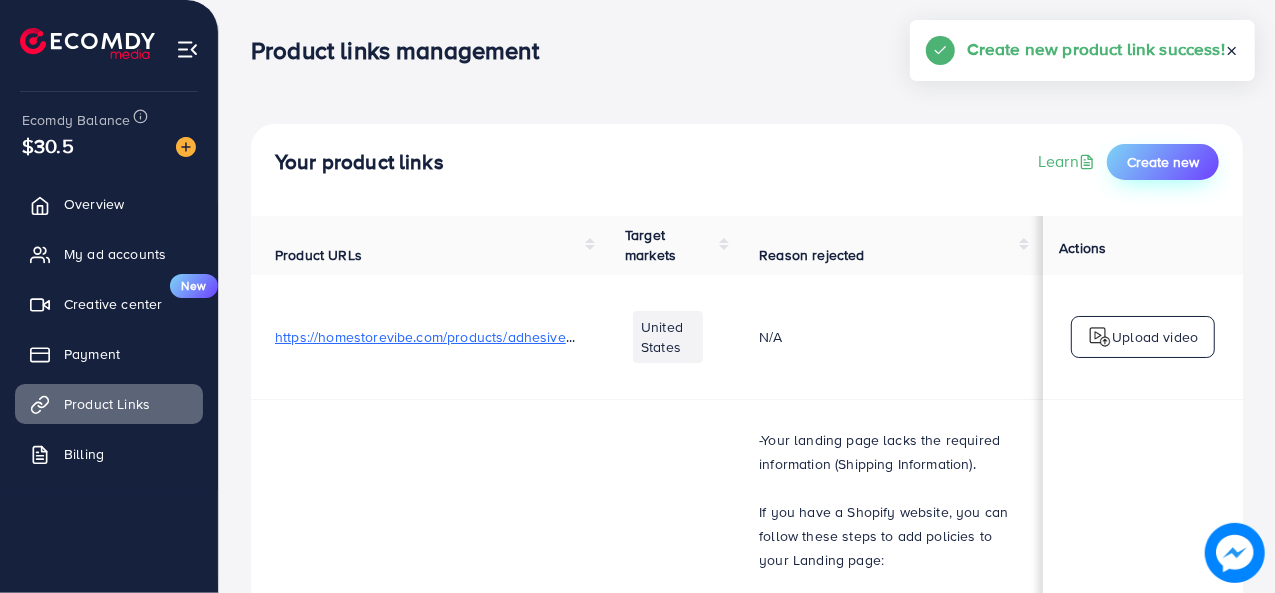 click on "Create new" at bounding box center [1163, 162] 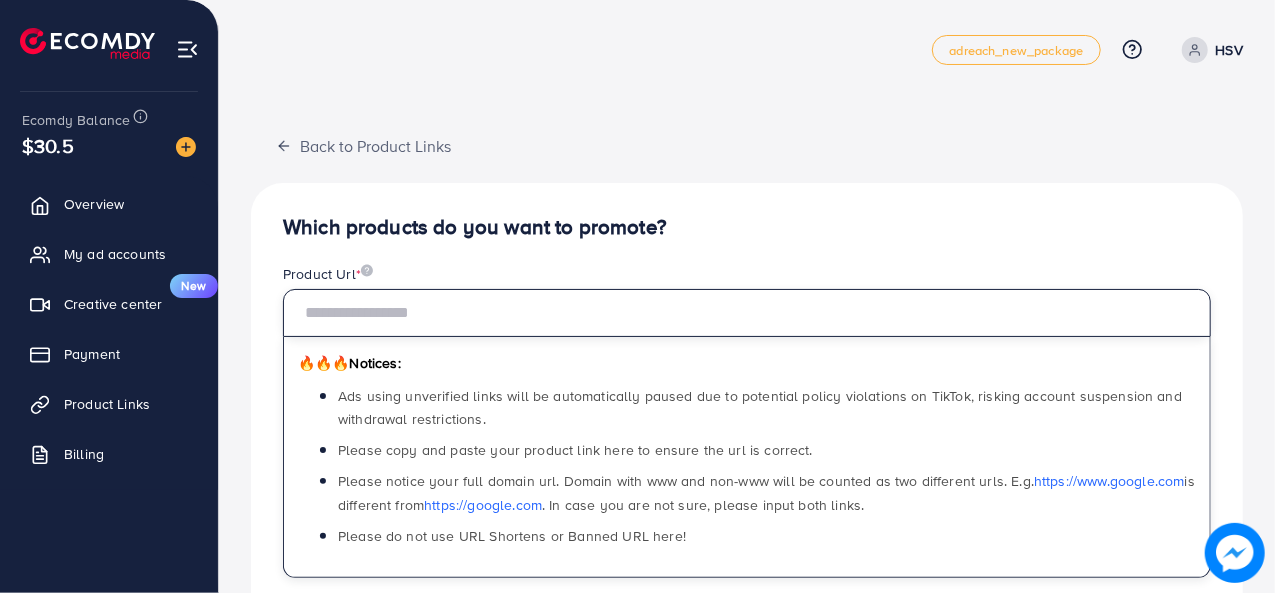 paste on "**********" 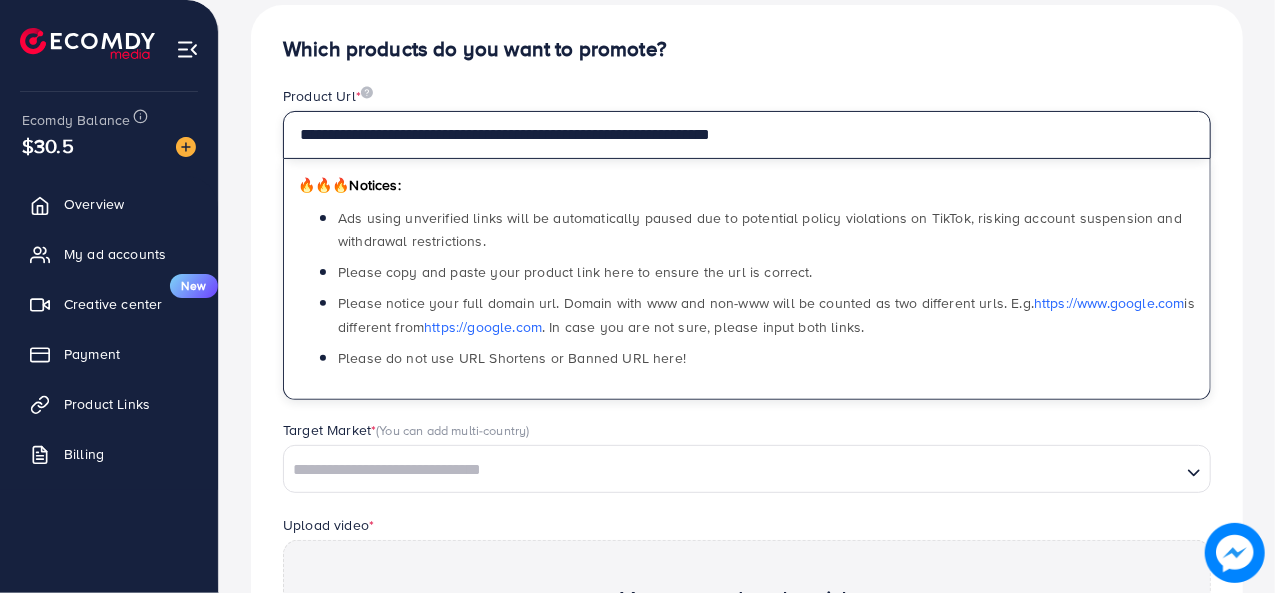 scroll, scrollTop: 283, scrollLeft: 0, axis: vertical 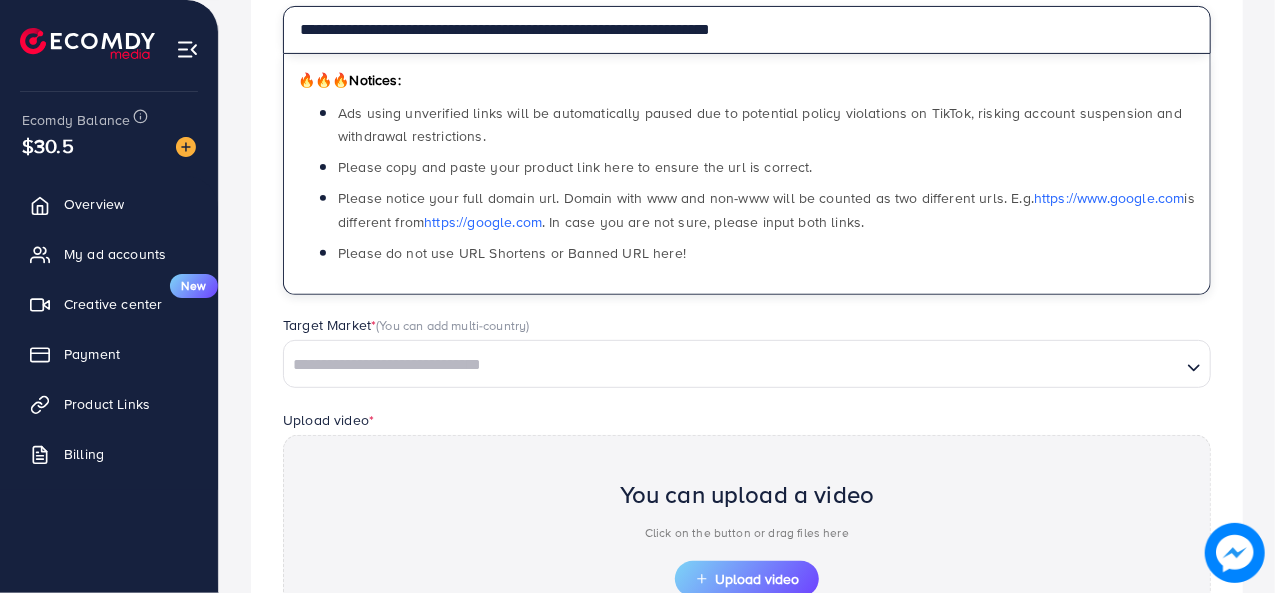 type on "**********" 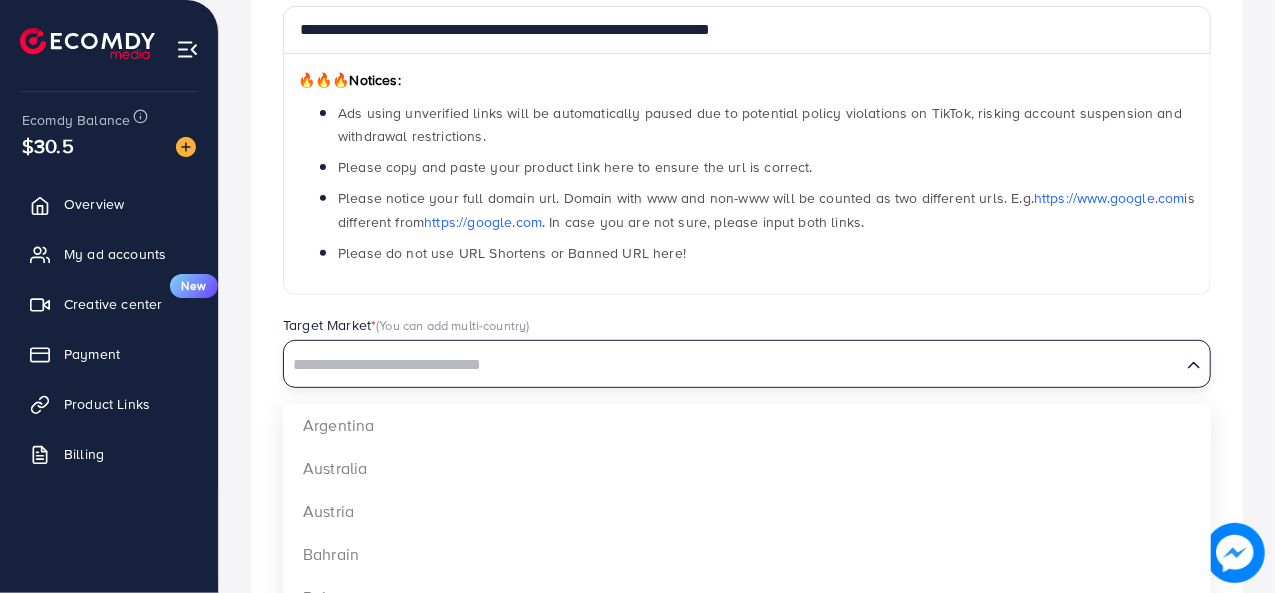 click at bounding box center (732, 365) 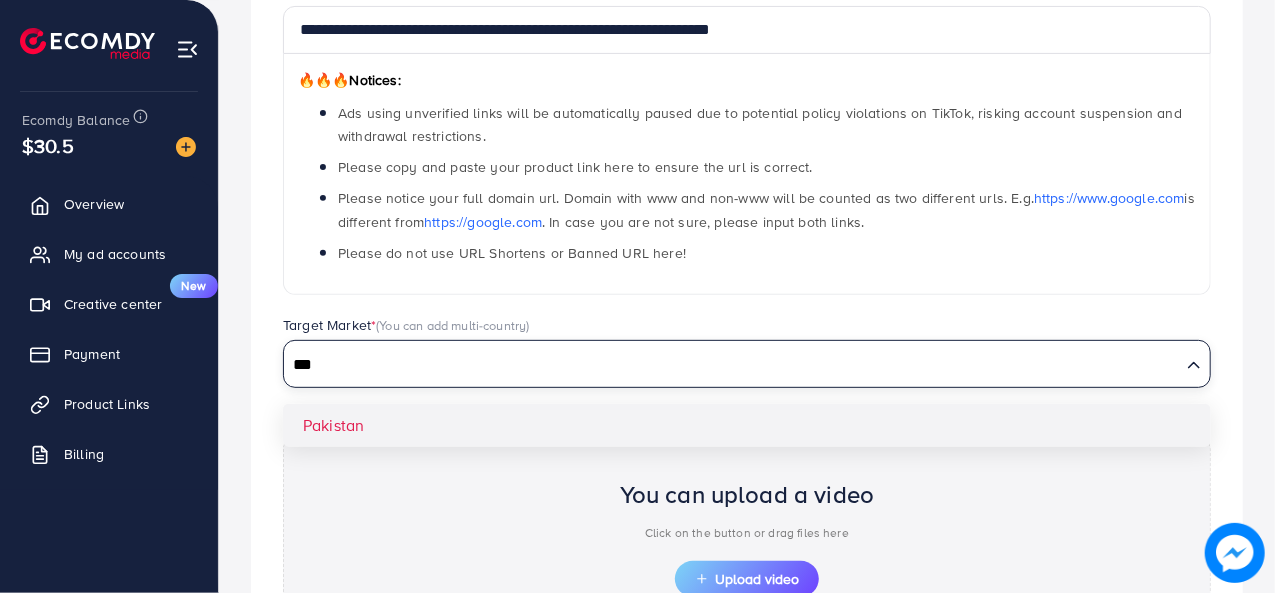 type on "***" 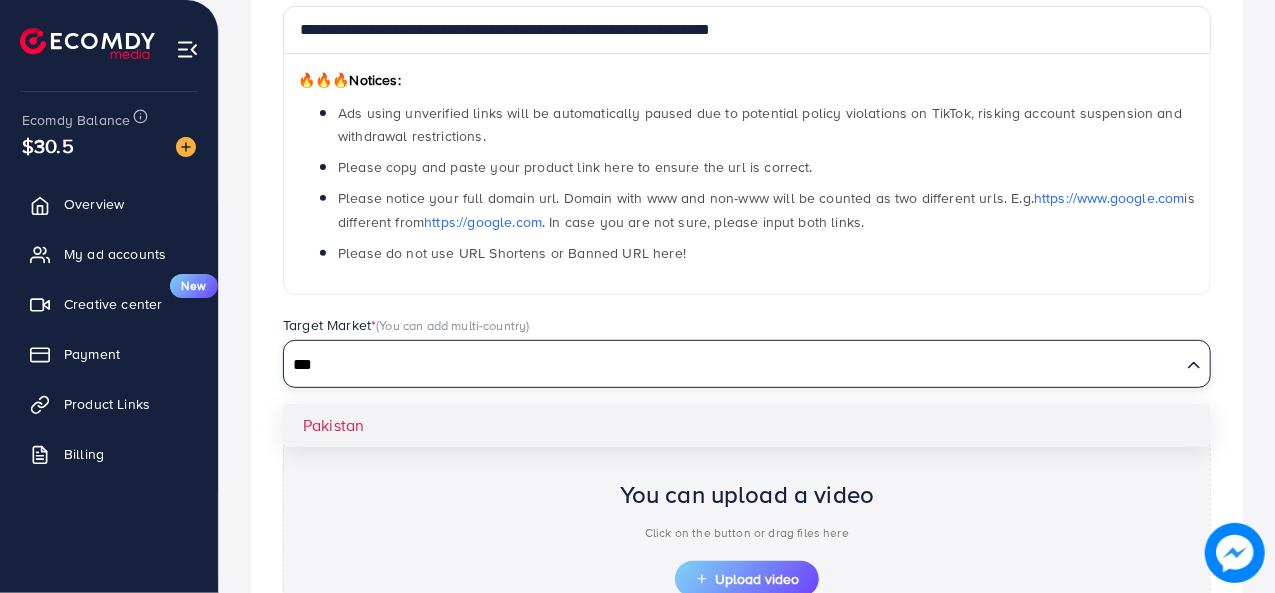 type 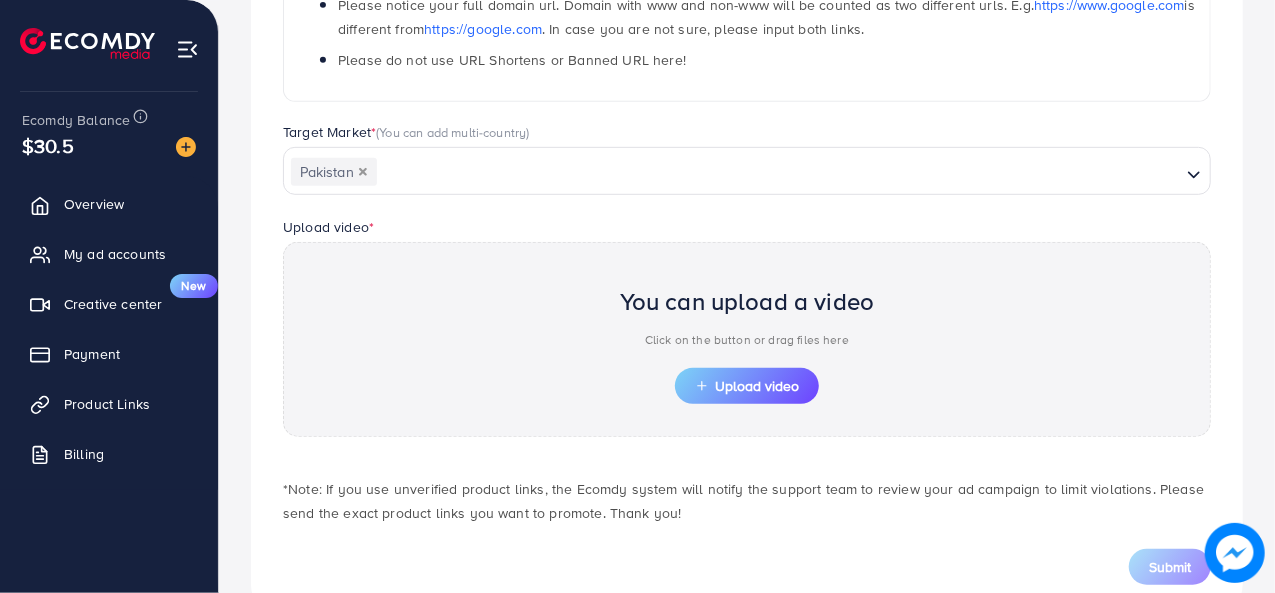 scroll, scrollTop: 477, scrollLeft: 0, axis: vertical 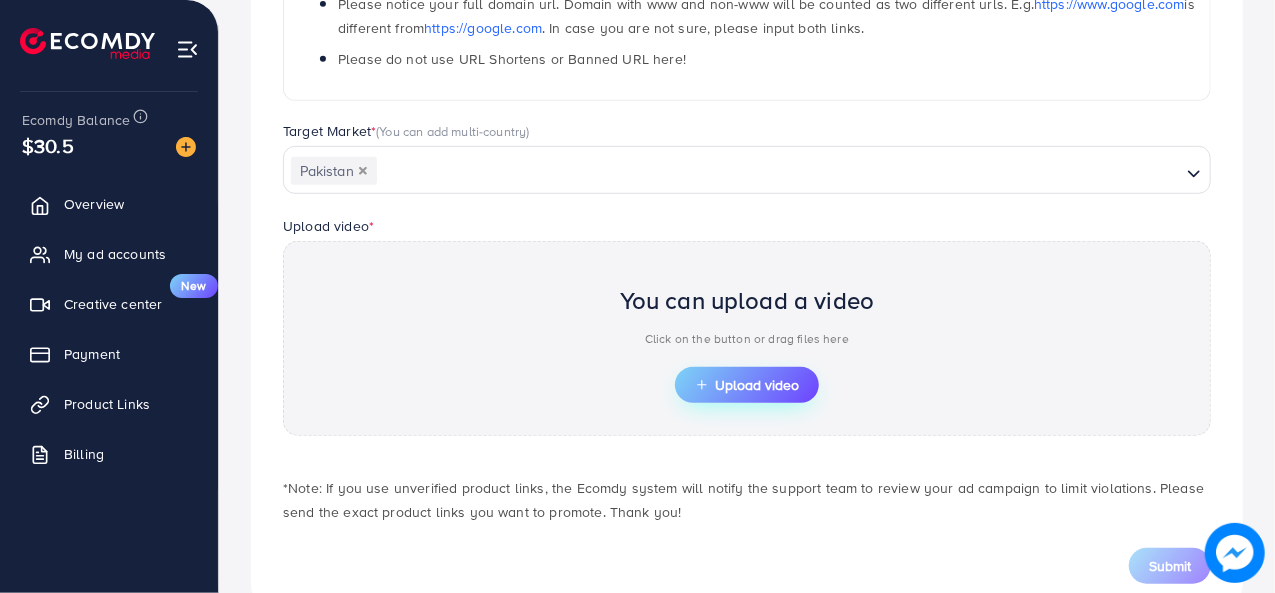 click on "Upload video" at bounding box center (747, 385) 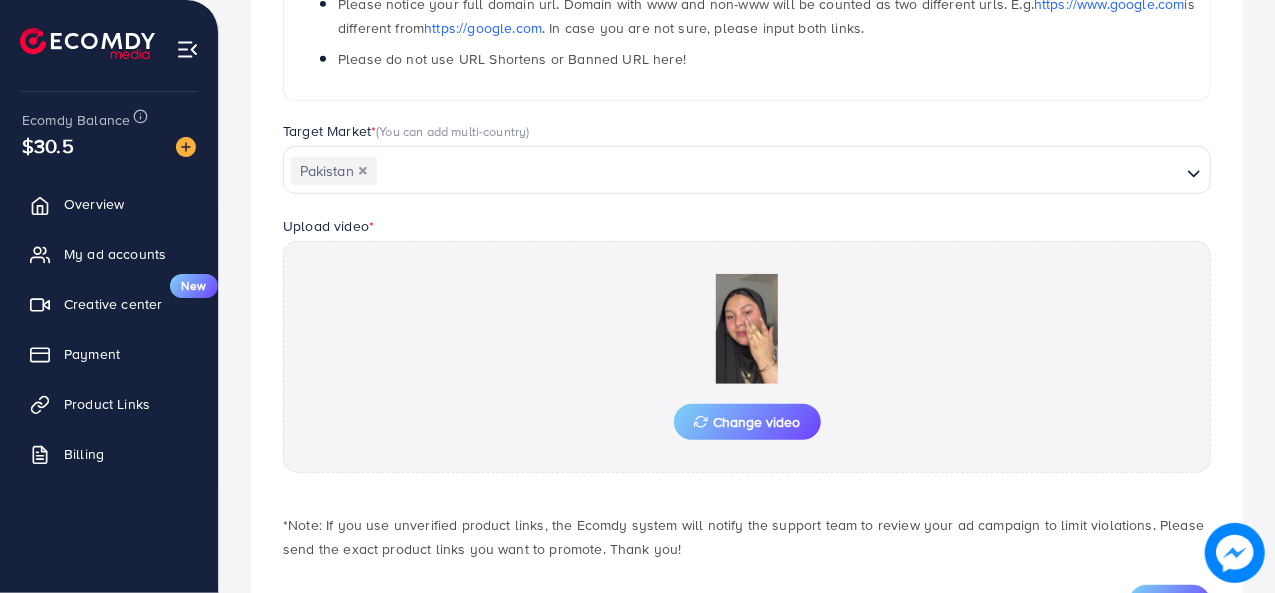 scroll, scrollTop: 566, scrollLeft: 0, axis: vertical 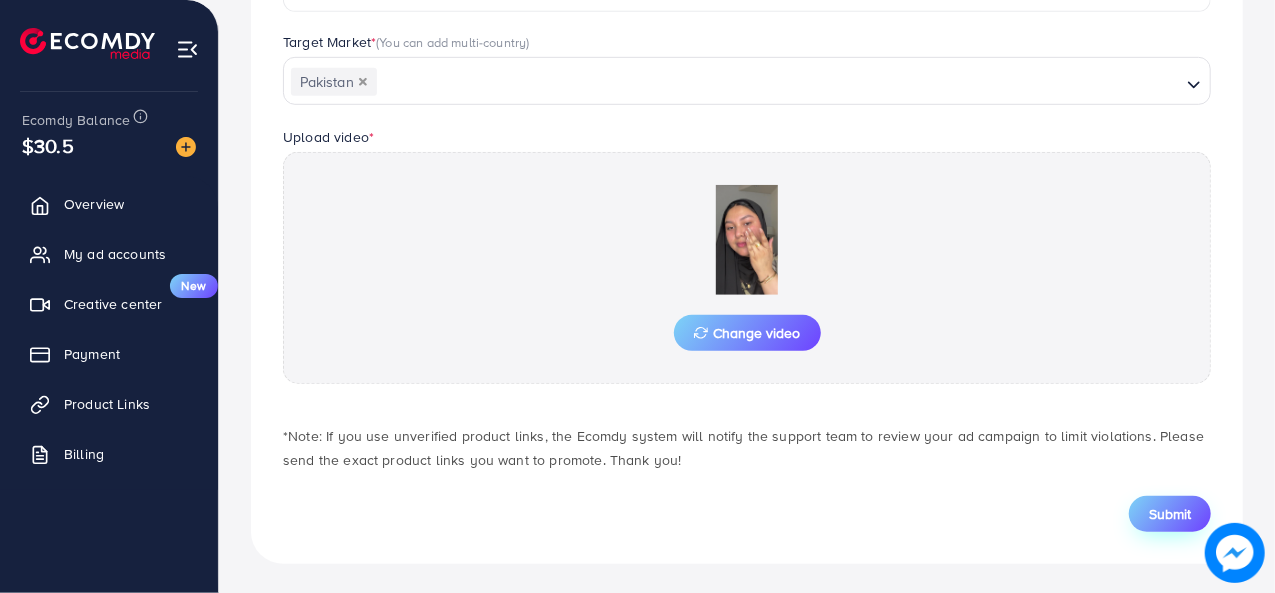 click on "Submit" at bounding box center (1170, 514) 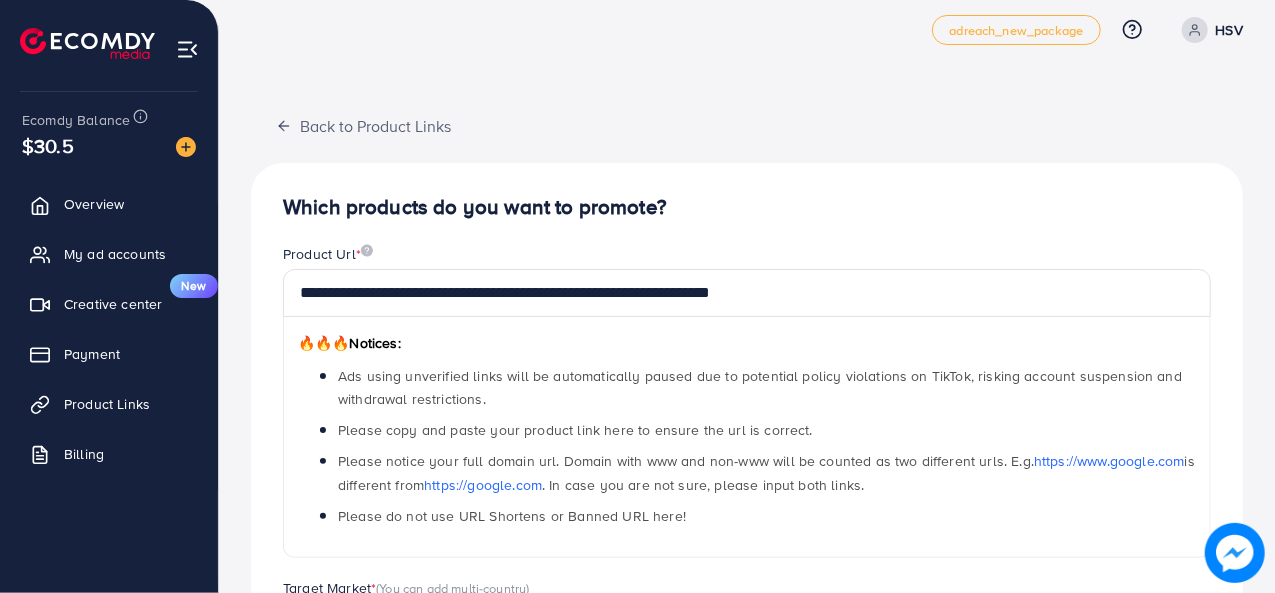 scroll, scrollTop: 566, scrollLeft: 0, axis: vertical 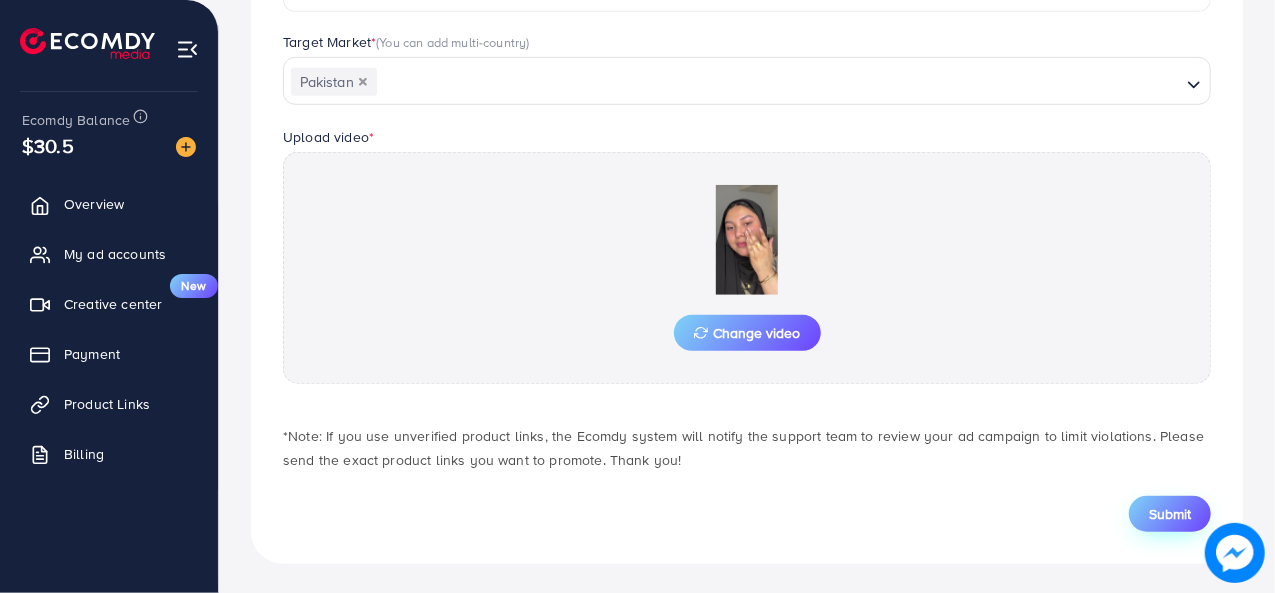 click on "Submit" at bounding box center [1170, 514] 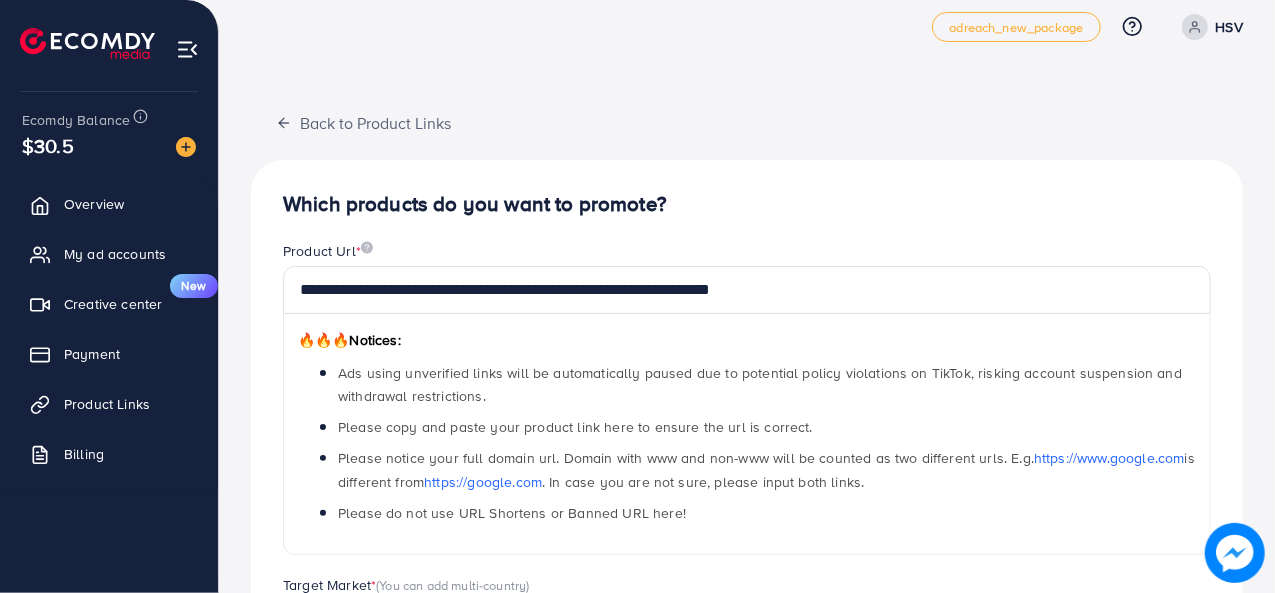 scroll, scrollTop: 0, scrollLeft: 0, axis: both 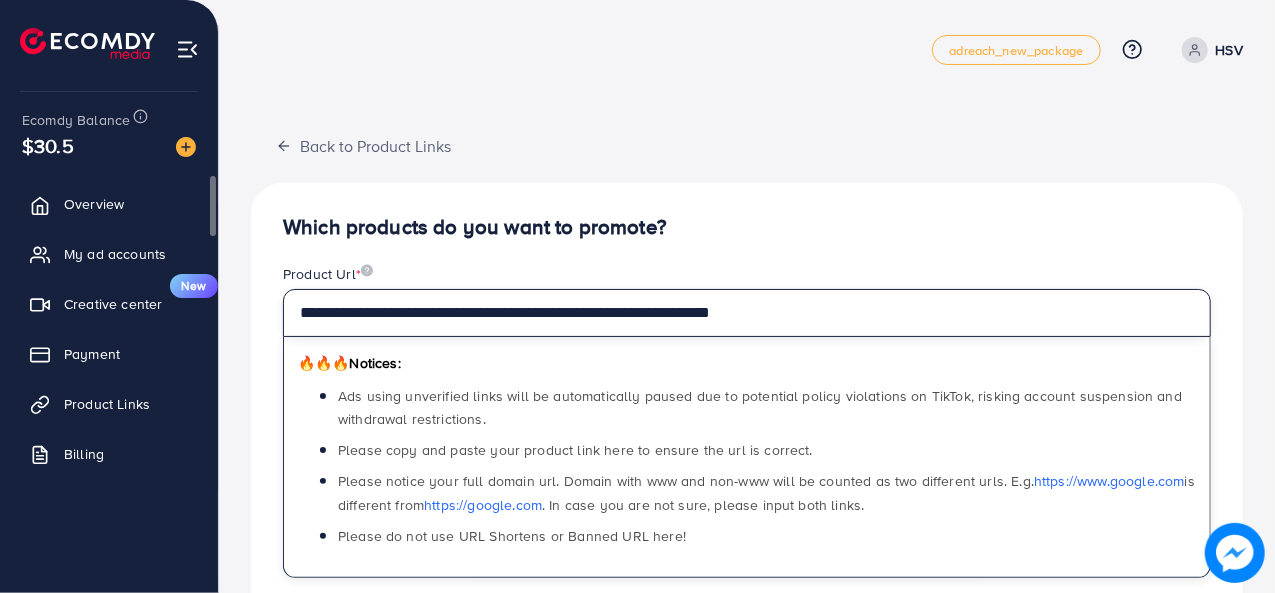 drag, startPoint x: 824, startPoint y: 313, endPoint x: 0, endPoint y: 411, distance: 829.8072 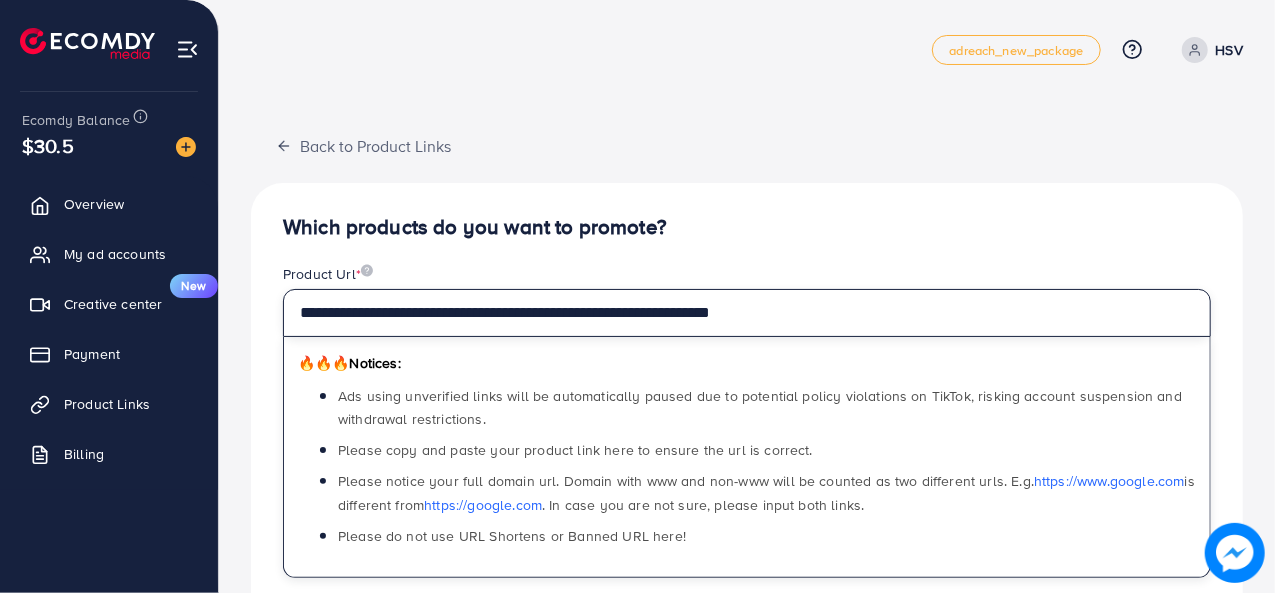 paste on "**********" 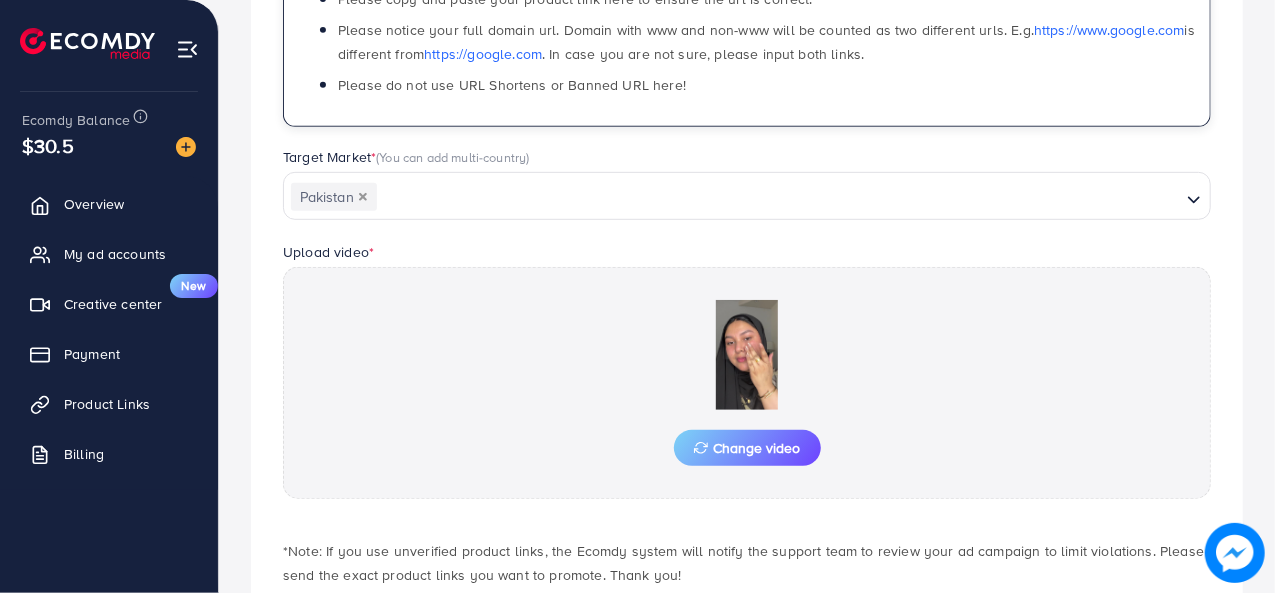 scroll, scrollTop: 481, scrollLeft: 0, axis: vertical 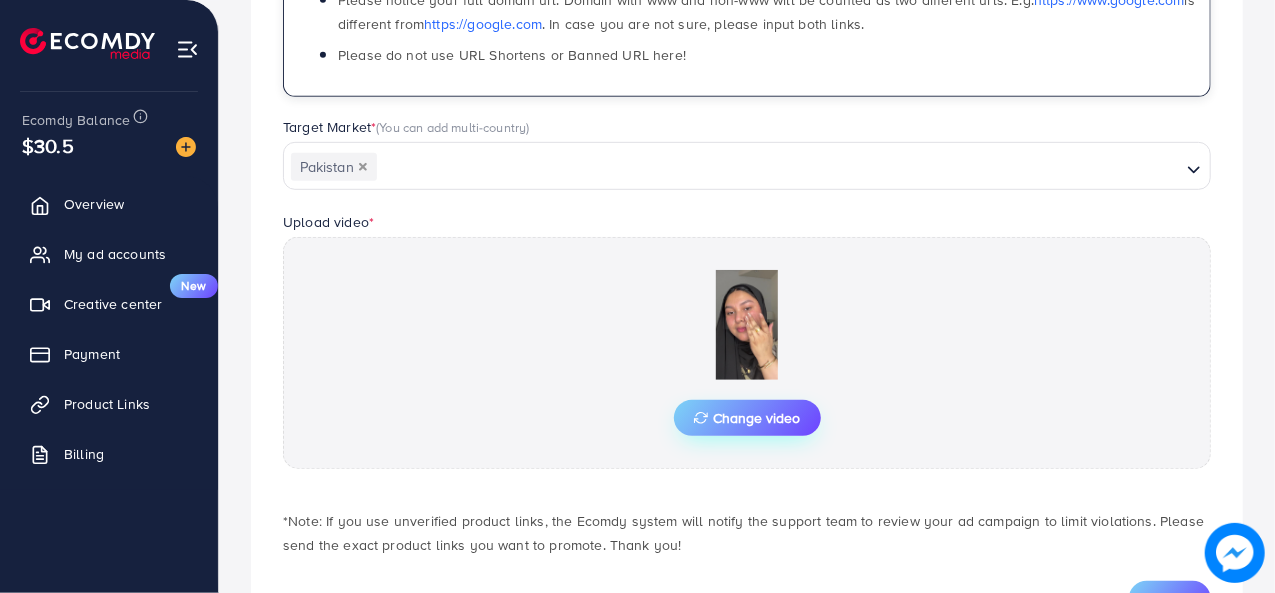 click on "Change video" at bounding box center [747, 418] 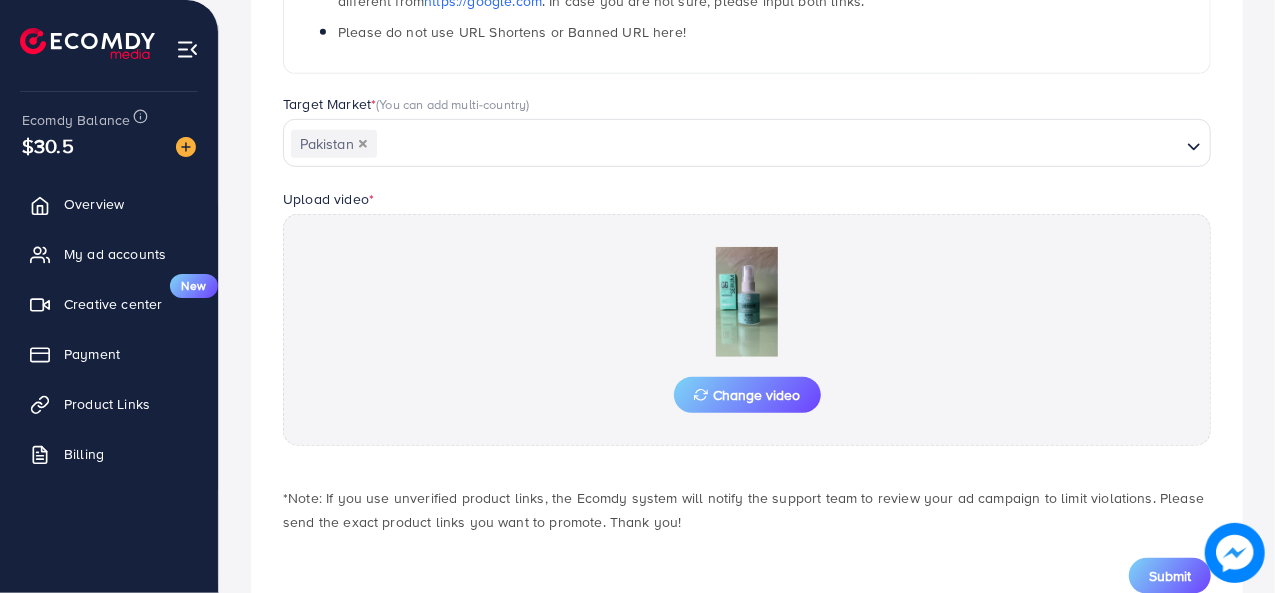 scroll, scrollTop: 566, scrollLeft: 0, axis: vertical 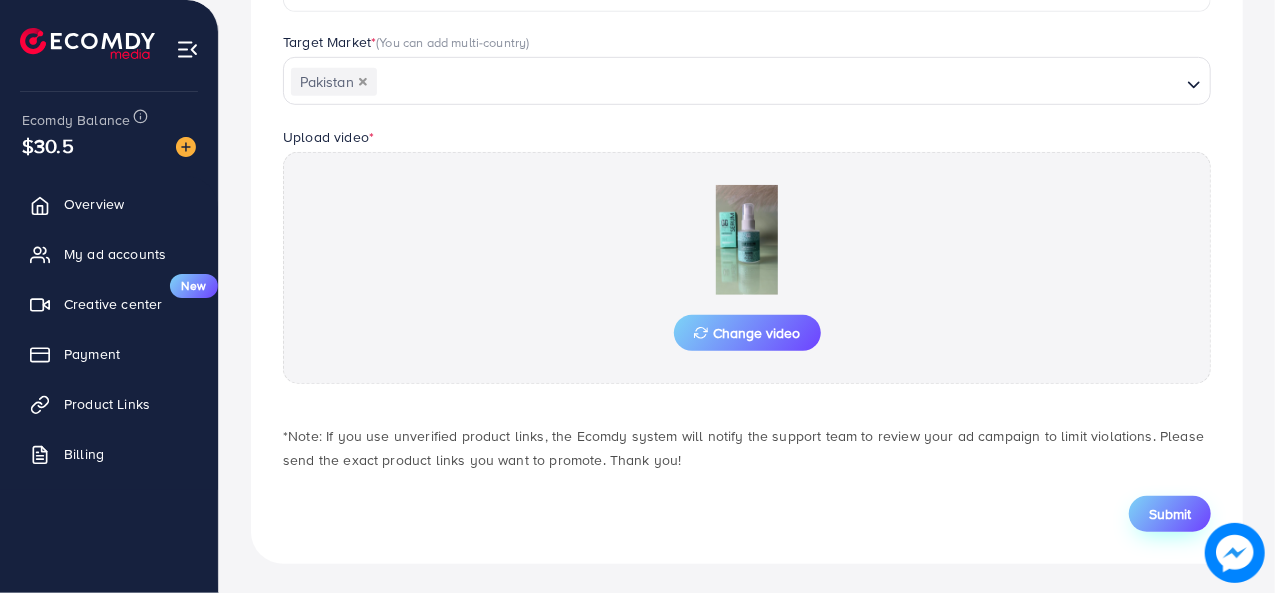 click on "Submit" at bounding box center [1170, 514] 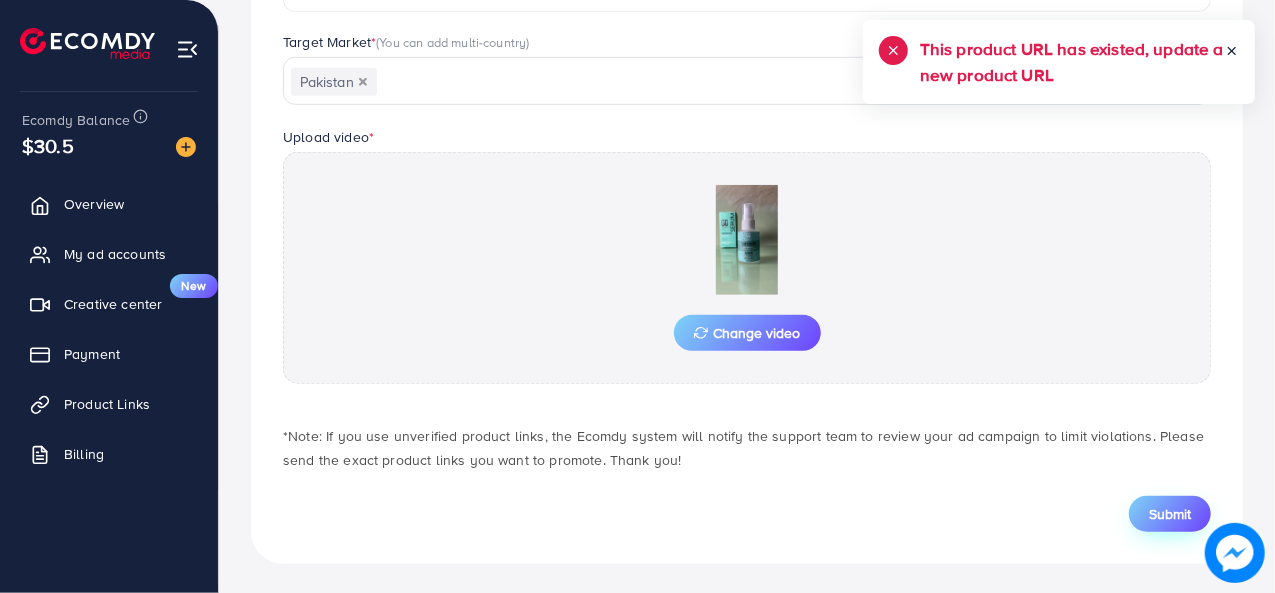 click on "Submit" at bounding box center (1170, 514) 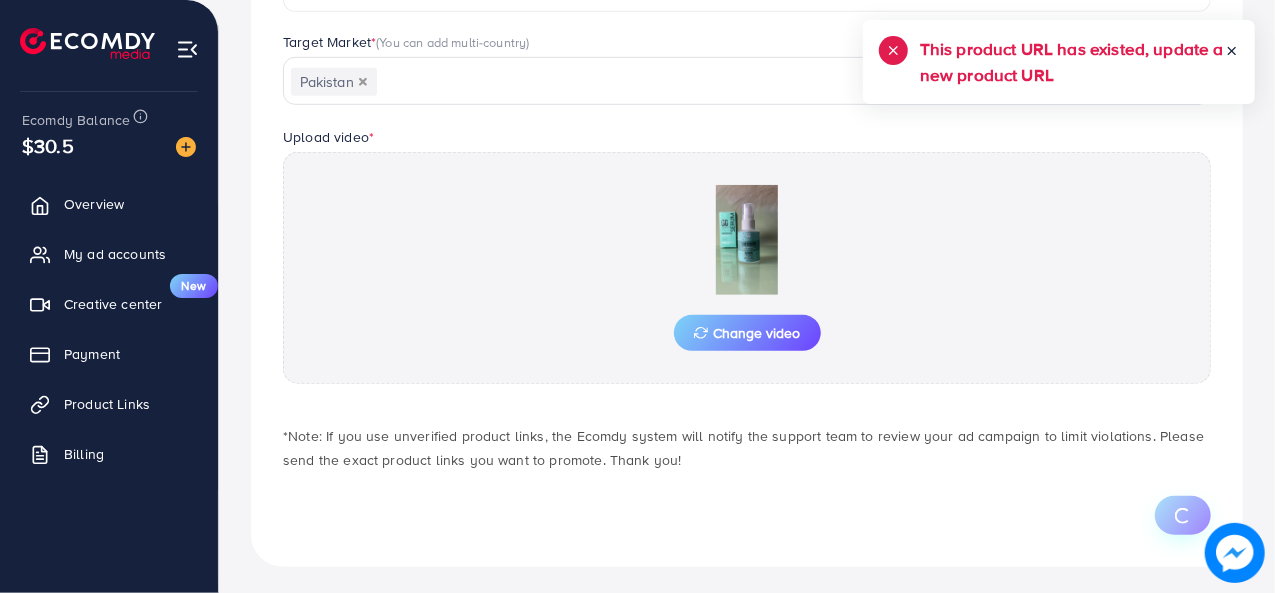click at bounding box center [1183, 515] 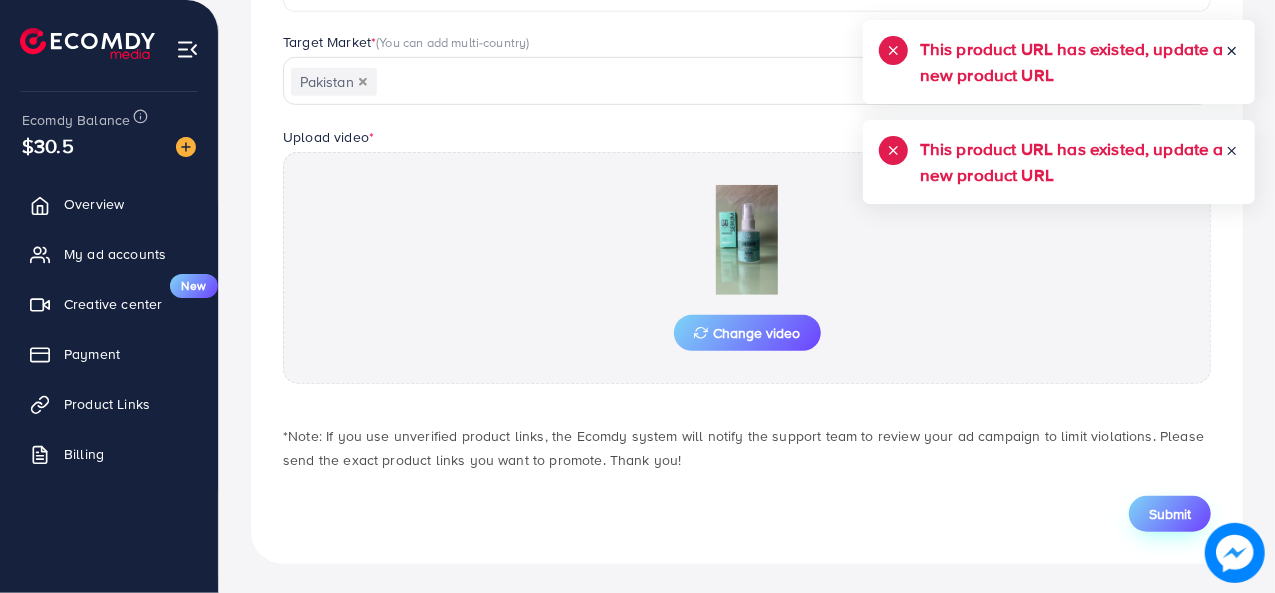 click on "Submit" at bounding box center (1170, 514) 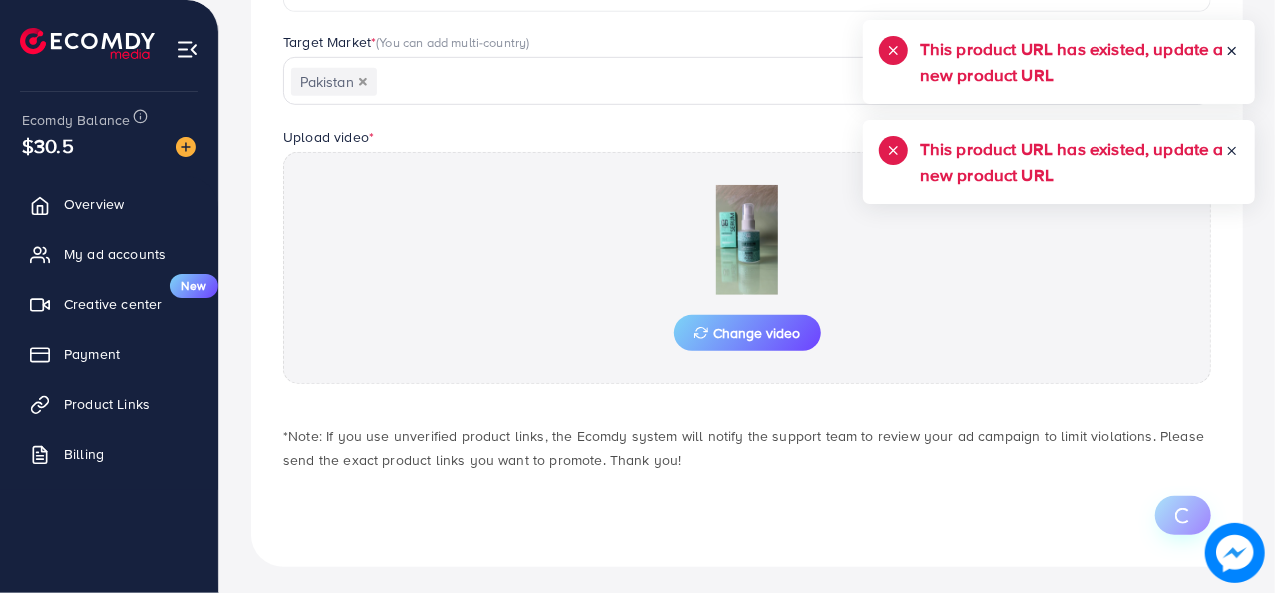 click at bounding box center [1183, 515] 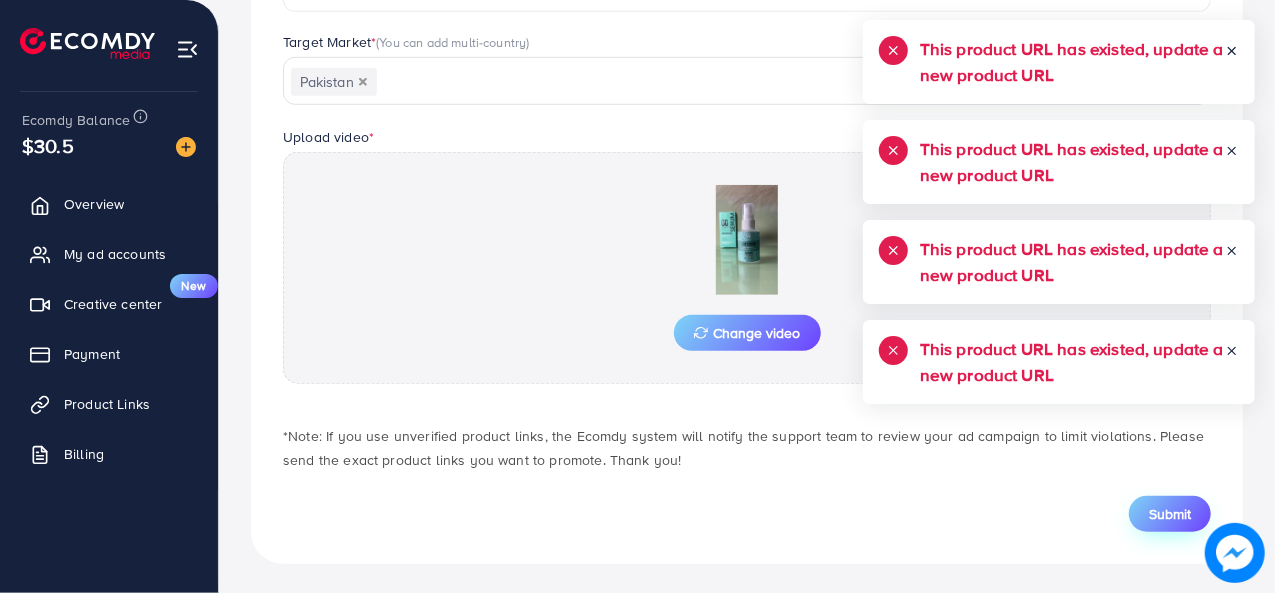 click on "Submit" at bounding box center (1170, 514) 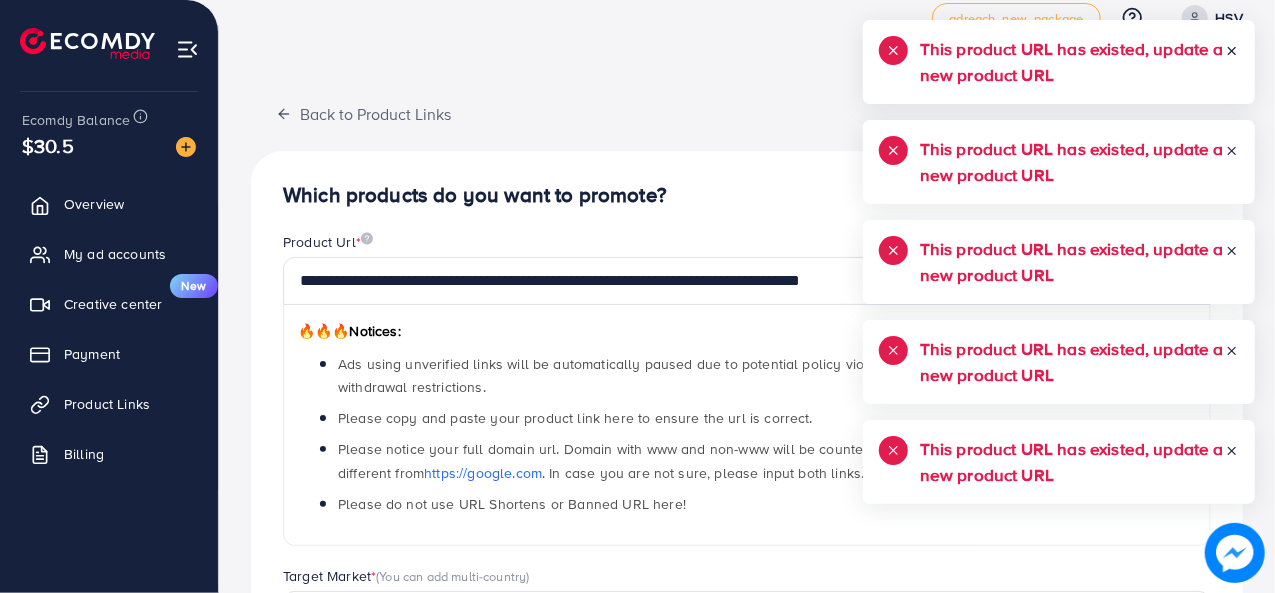 scroll, scrollTop: 0, scrollLeft: 0, axis: both 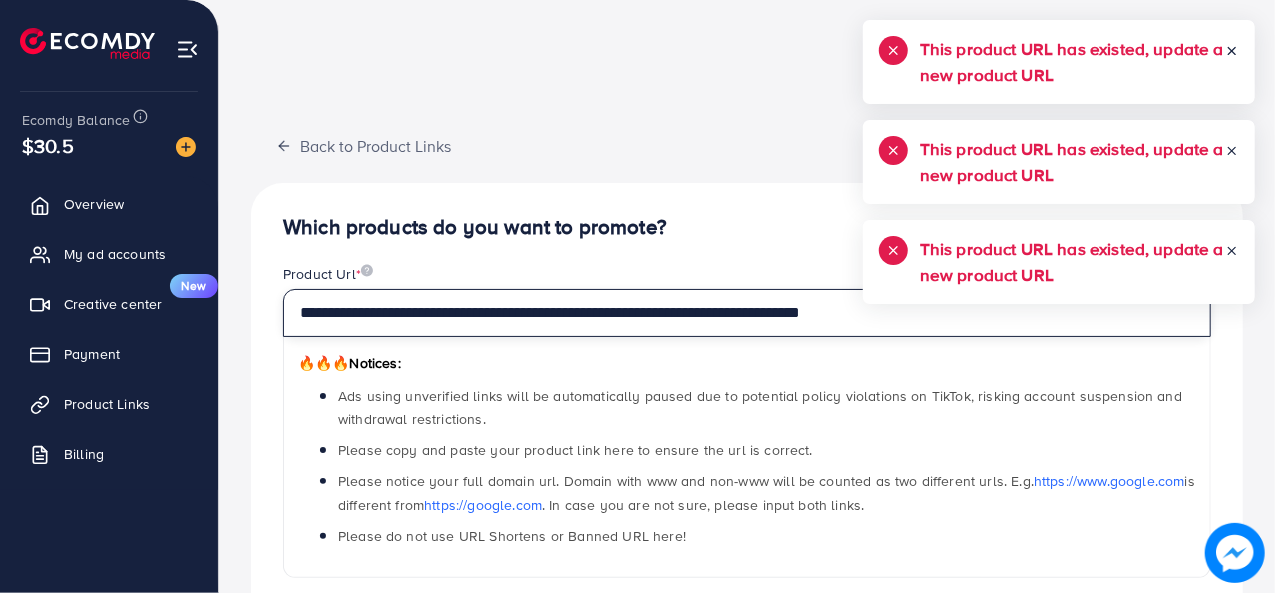 click on "**********" at bounding box center (747, 313) 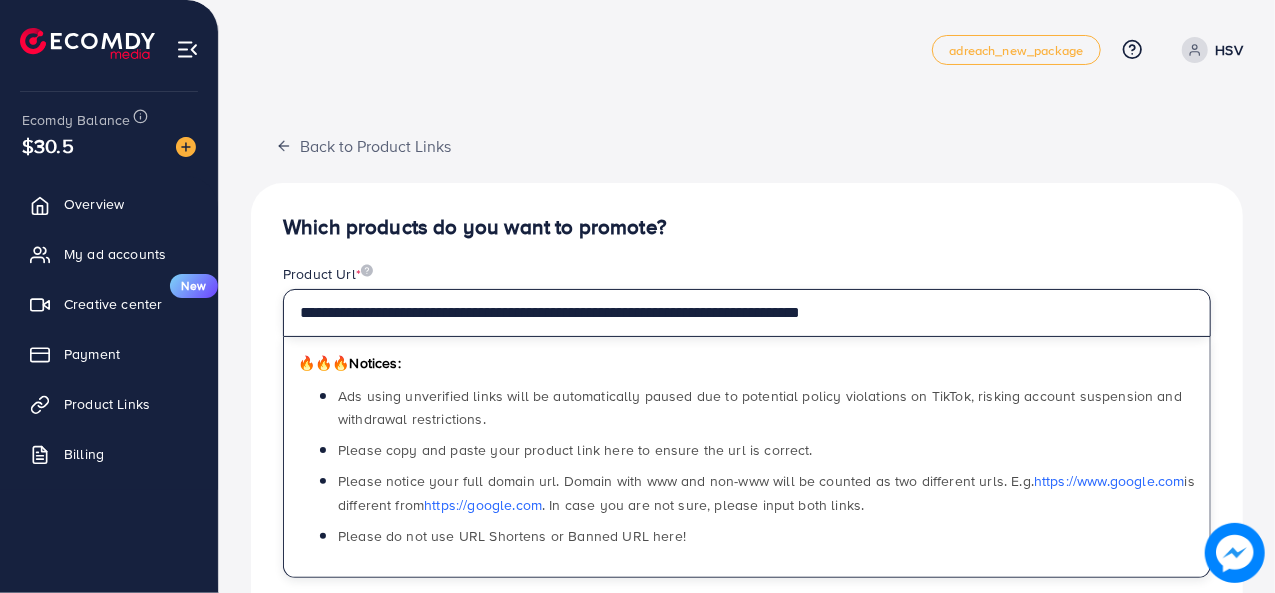 drag, startPoint x: 963, startPoint y: 313, endPoint x: 277, endPoint y: 367, distance: 688.1221 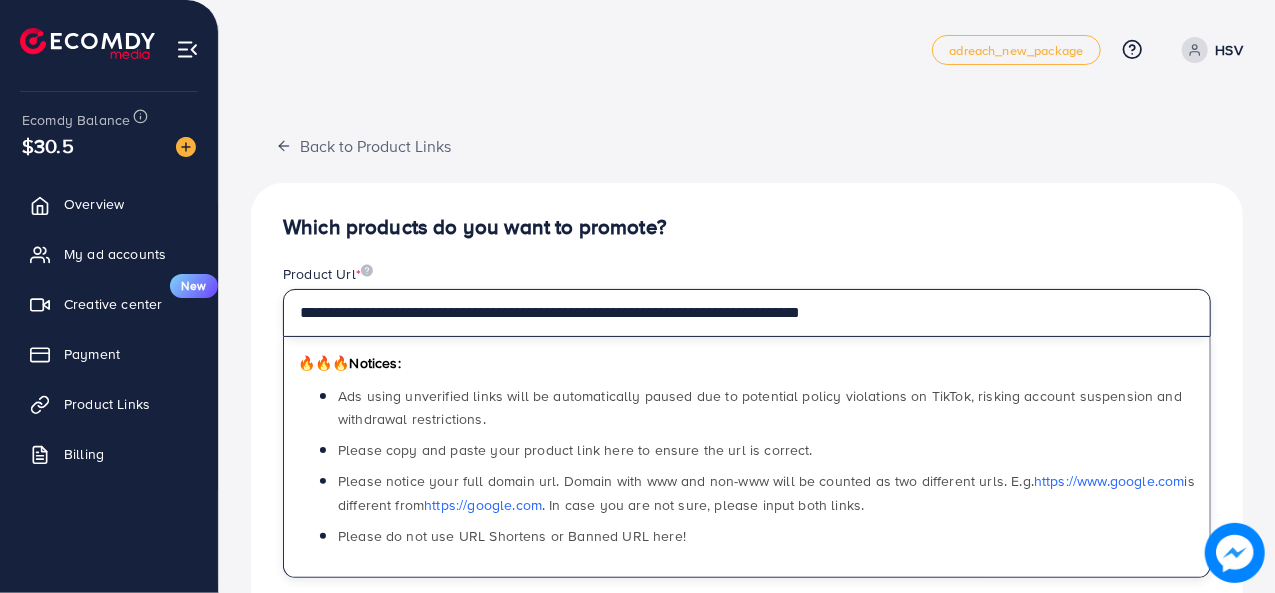 click on "**********" at bounding box center [747, 421] 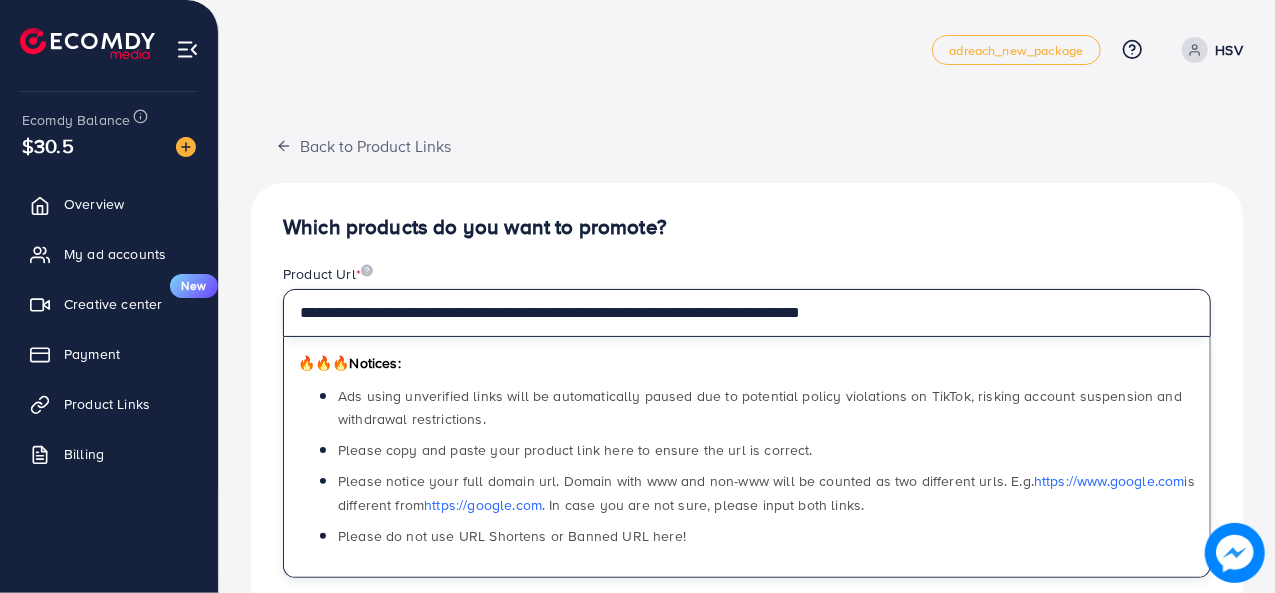 paste 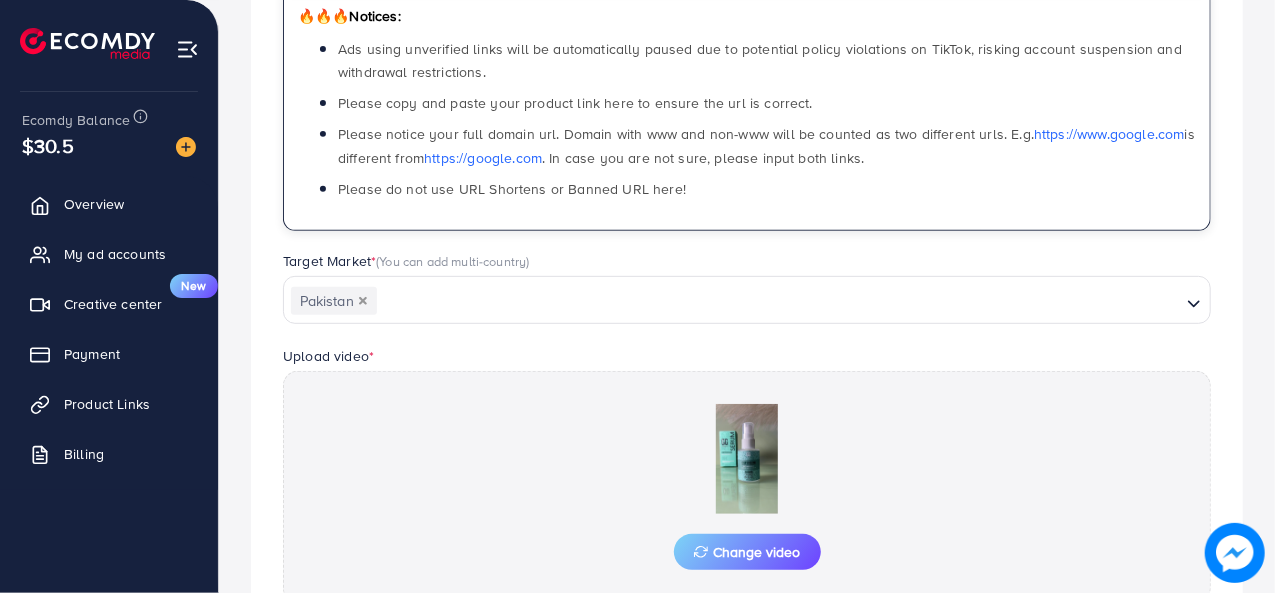 scroll, scrollTop: 359, scrollLeft: 0, axis: vertical 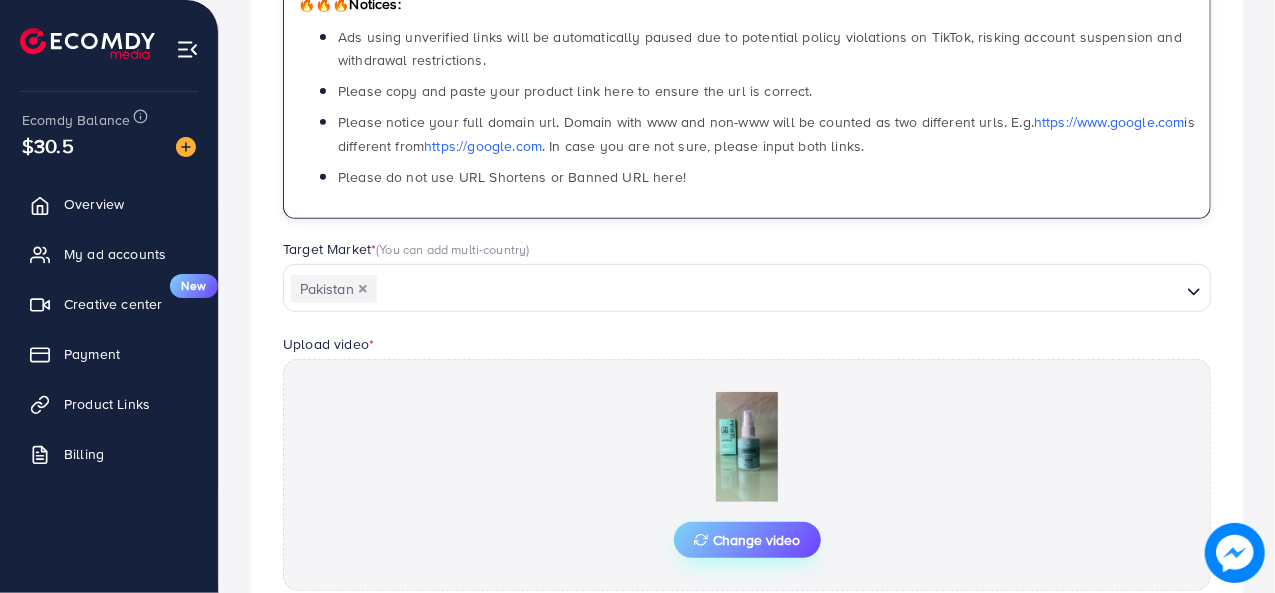 type on "**********" 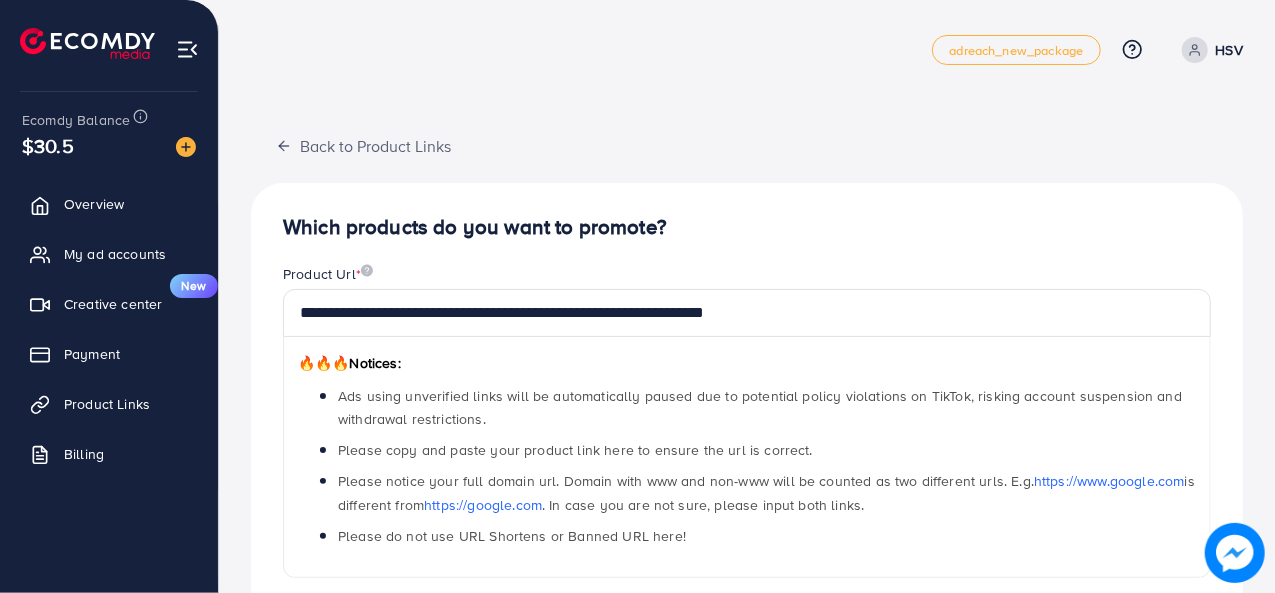 scroll, scrollTop: 566, scrollLeft: 0, axis: vertical 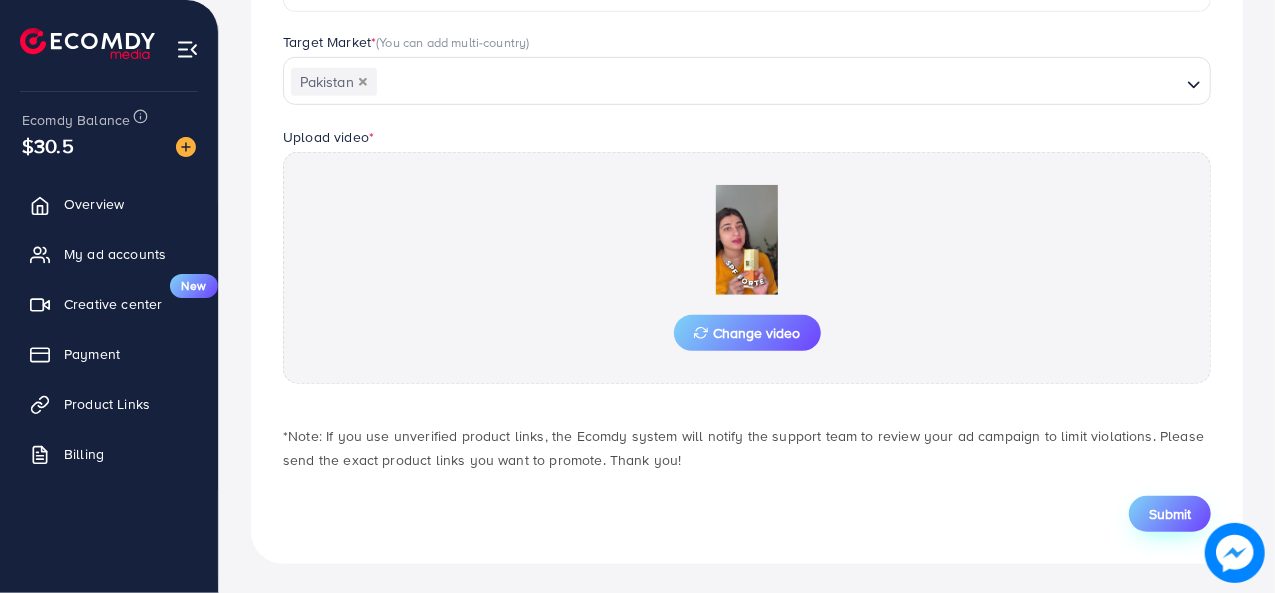 click on "Submit" at bounding box center [1170, 514] 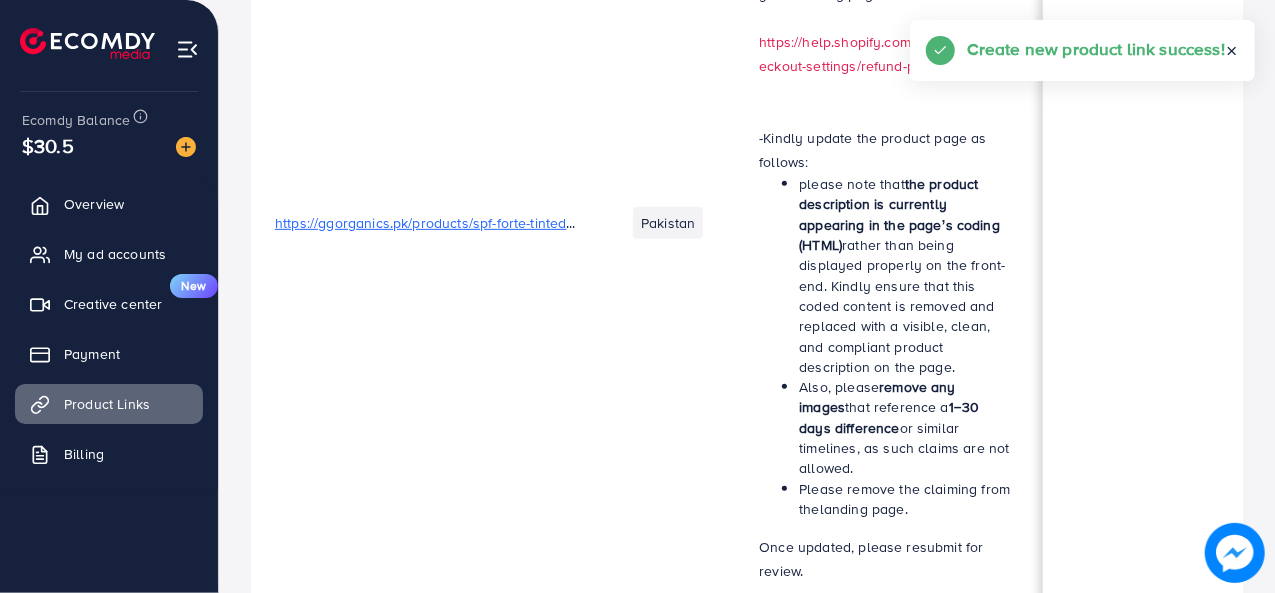 scroll, scrollTop: 0, scrollLeft: 0, axis: both 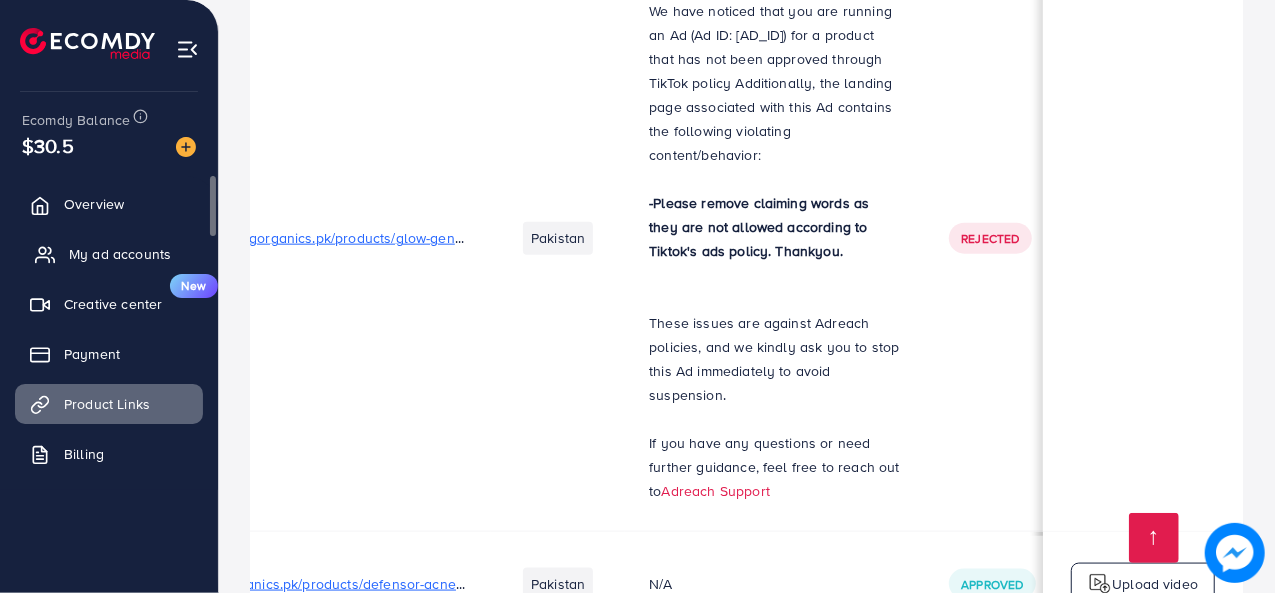 click on "My ad accounts" at bounding box center [120, 254] 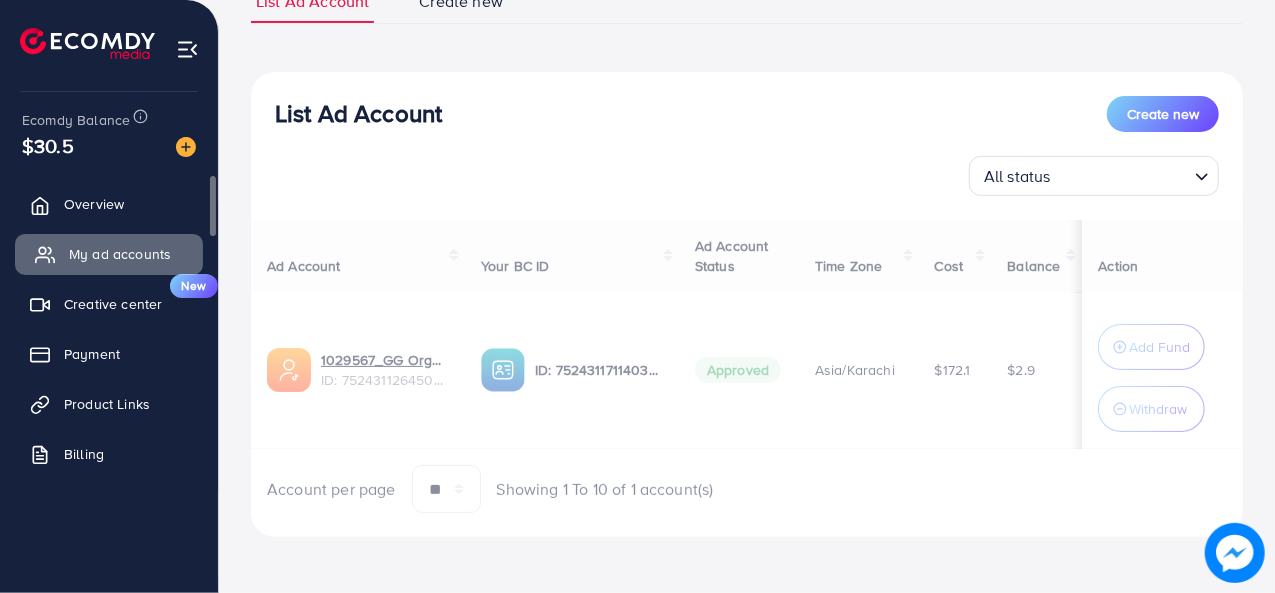 scroll, scrollTop: 0, scrollLeft: 0, axis: both 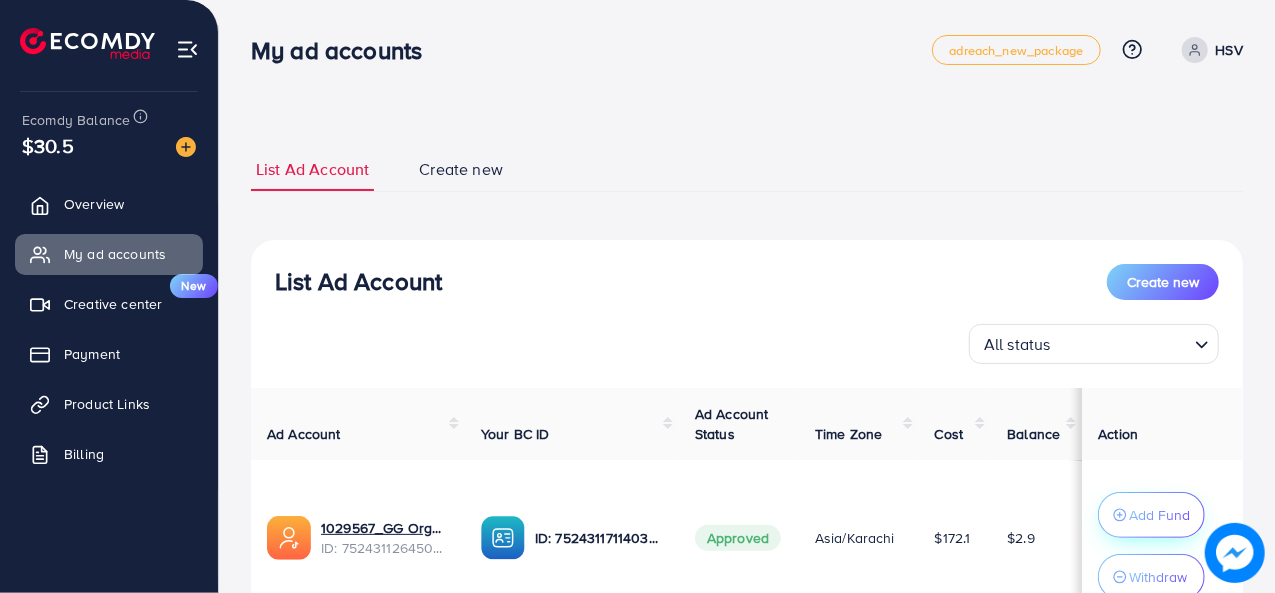 click on "Add Fund" at bounding box center [1159, 515] 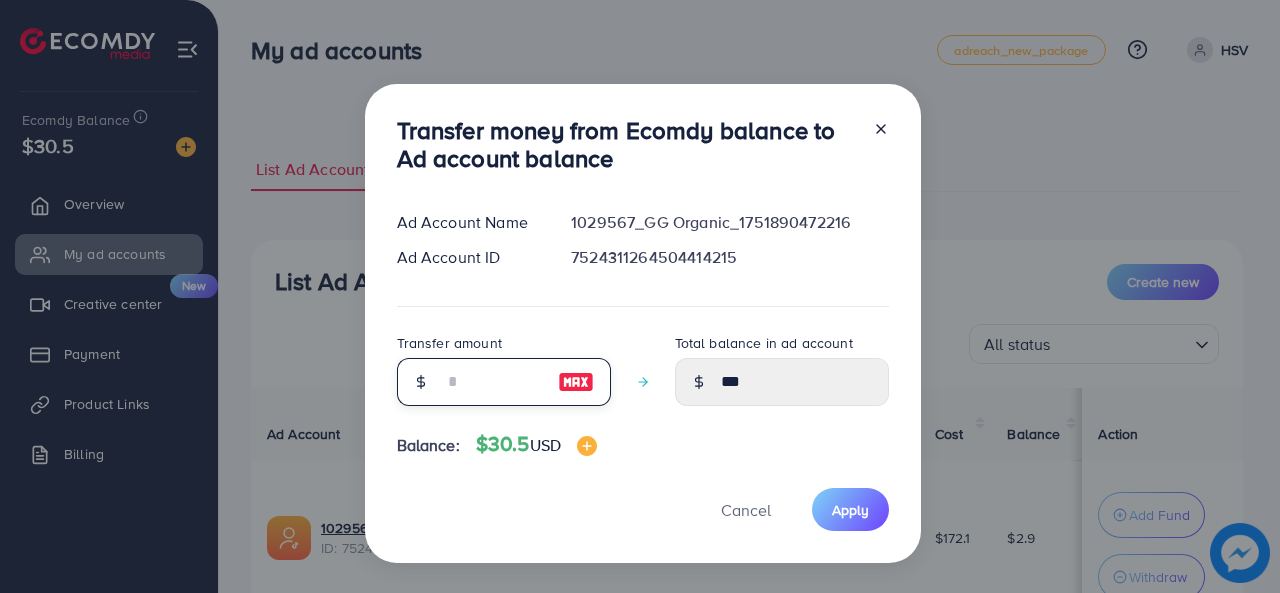 click at bounding box center (493, 382) 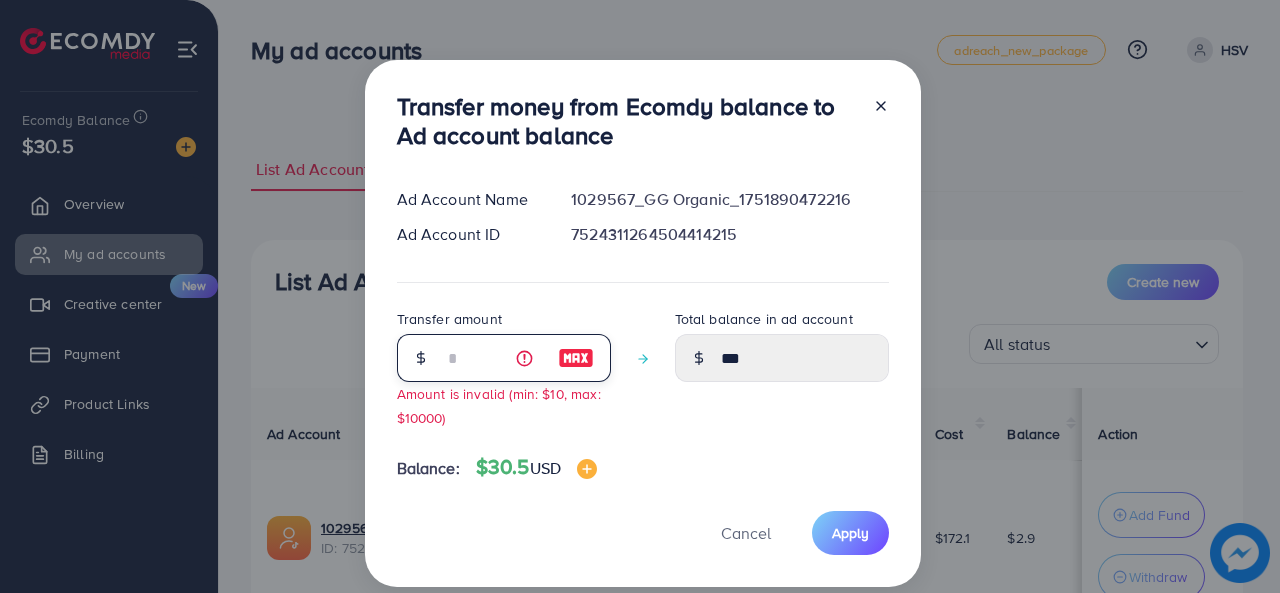 type on "**" 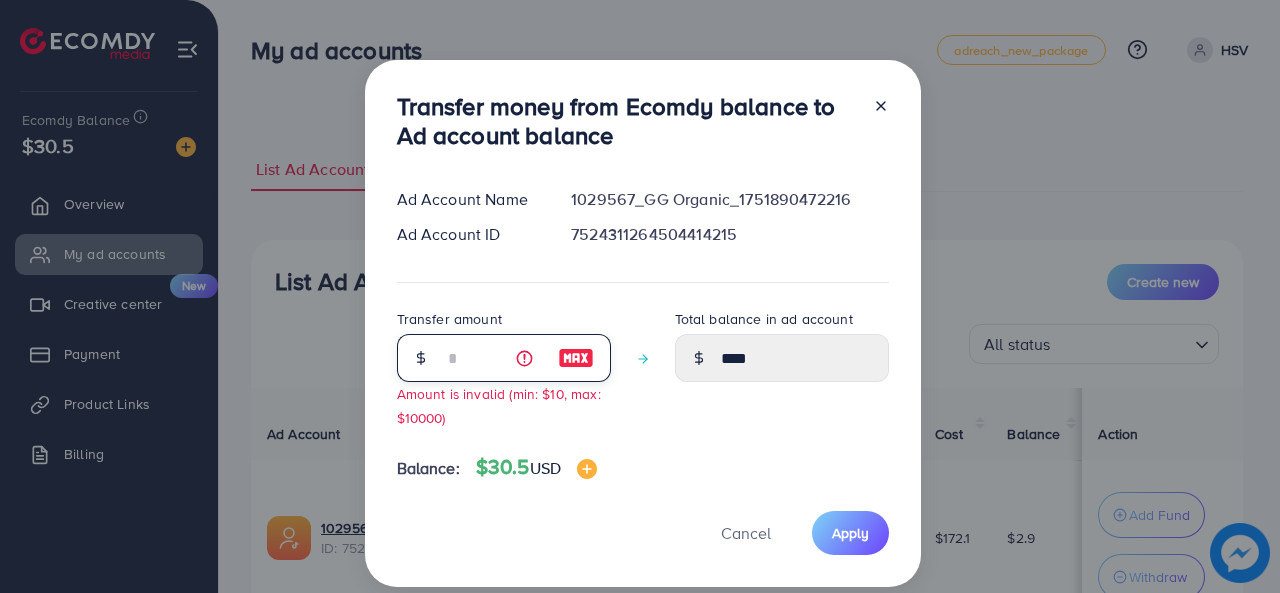 type on "*****" 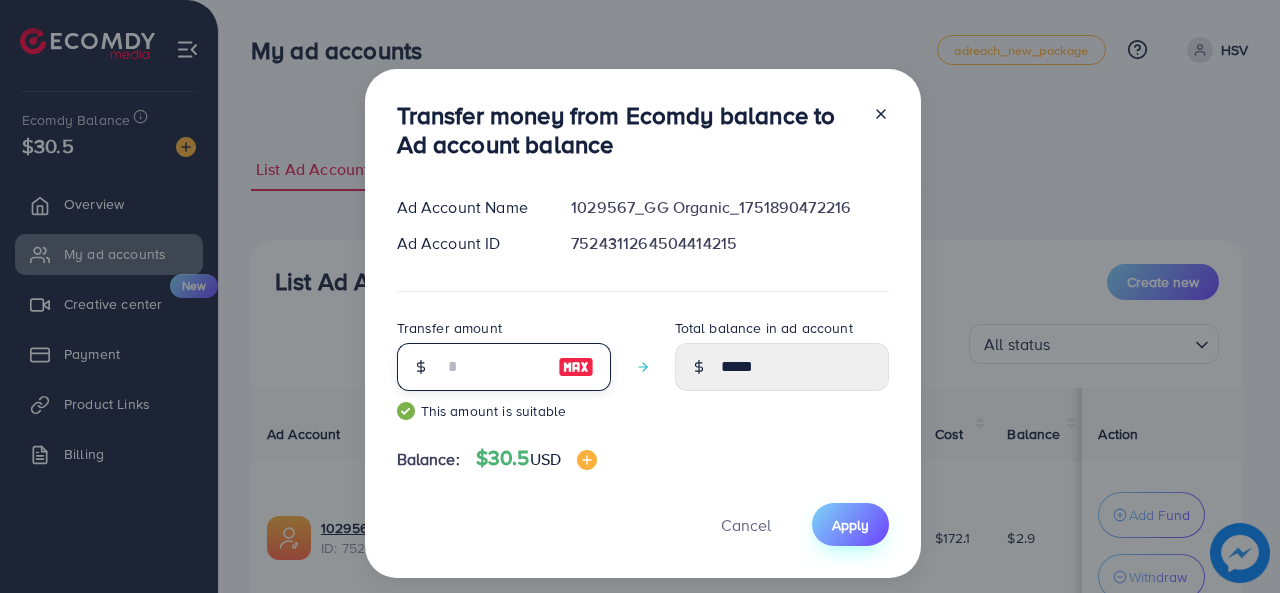 type on "**" 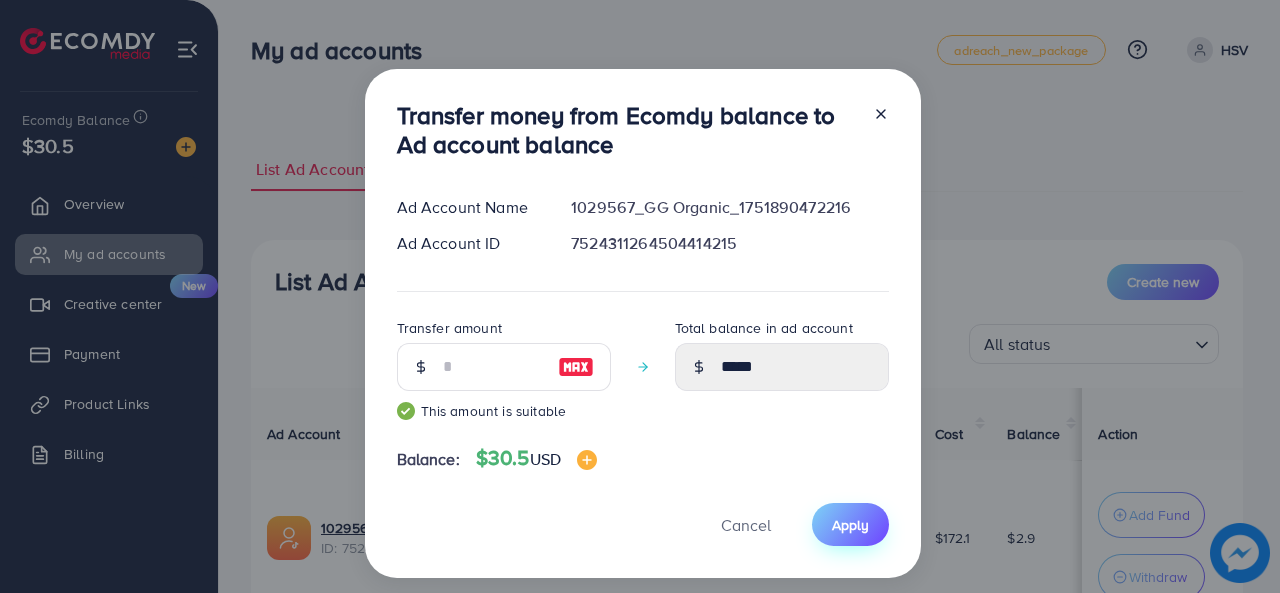 click on "Apply" at bounding box center (850, 524) 